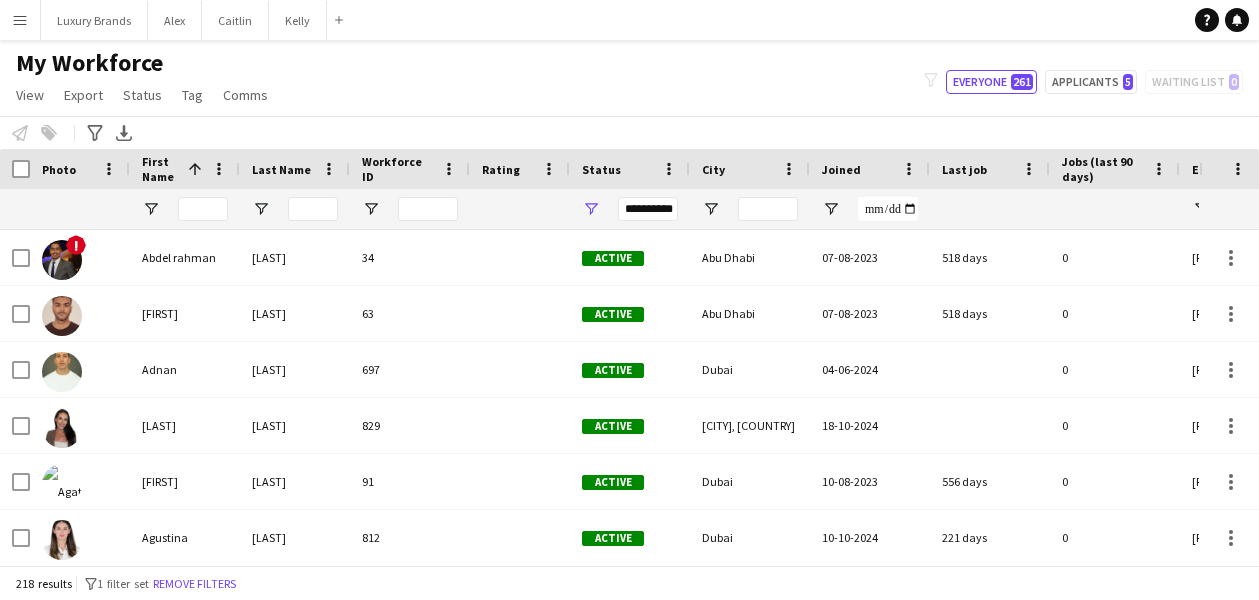 scroll, scrollTop: 0, scrollLeft: 0, axis: both 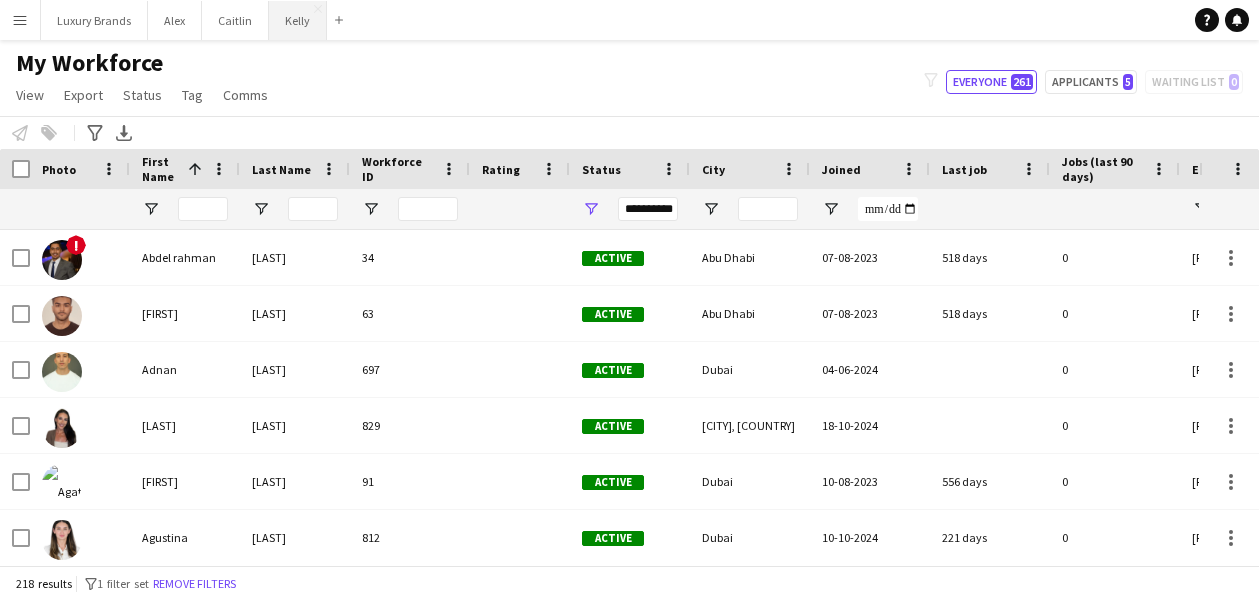 click on "Kelly
Close" at bounding box center [298, 20] 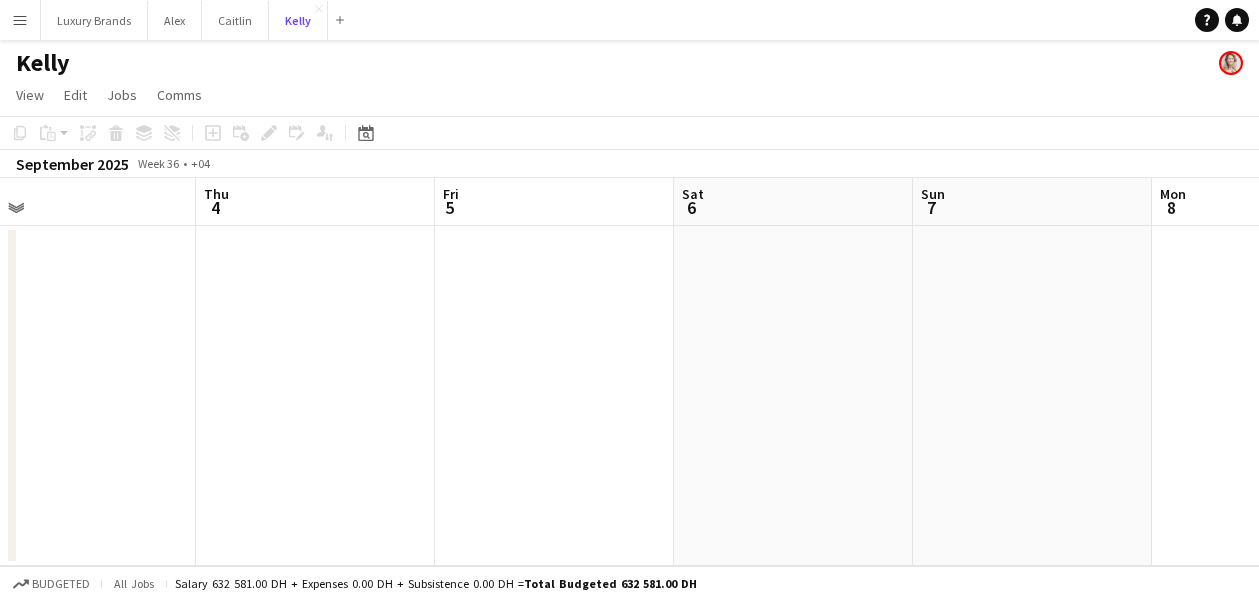 scroll, scrollTop: 0, scrollLeft: 784, axis: horizontal 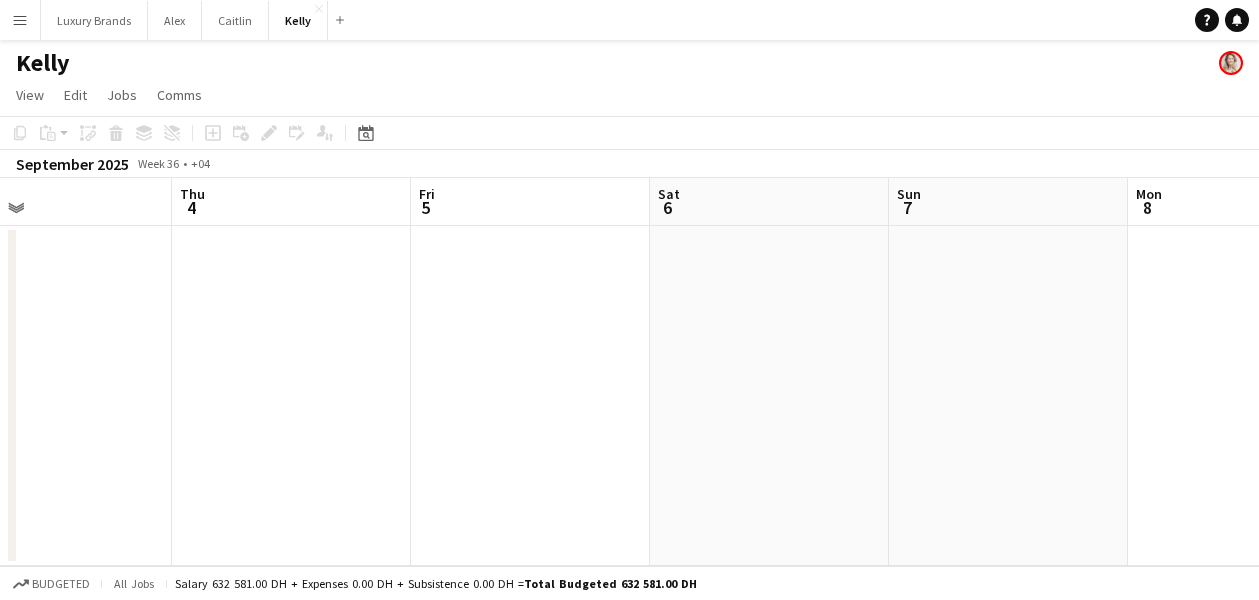 click at bounding box center (291, 396) 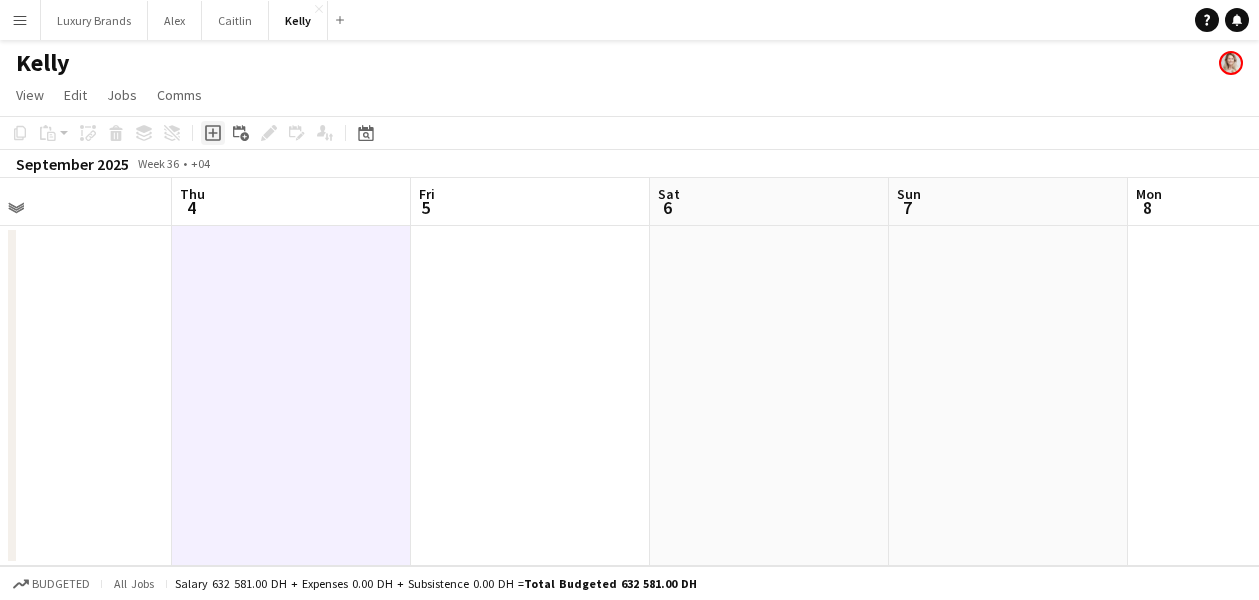 click 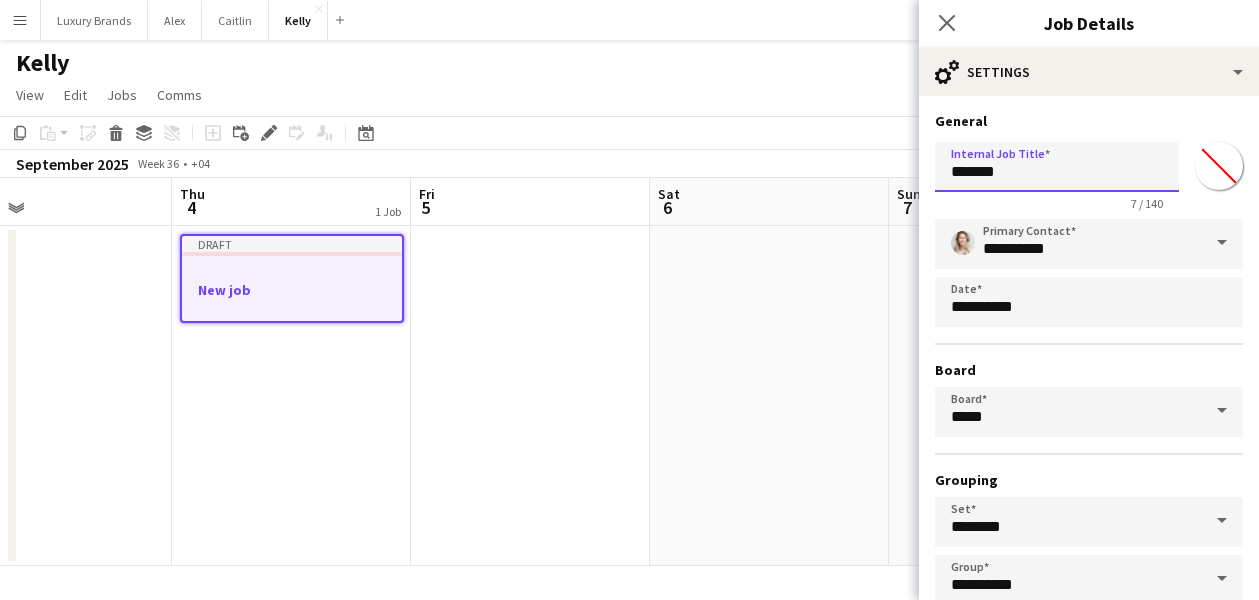 click on "*******" at bounding box center (1057, 167) 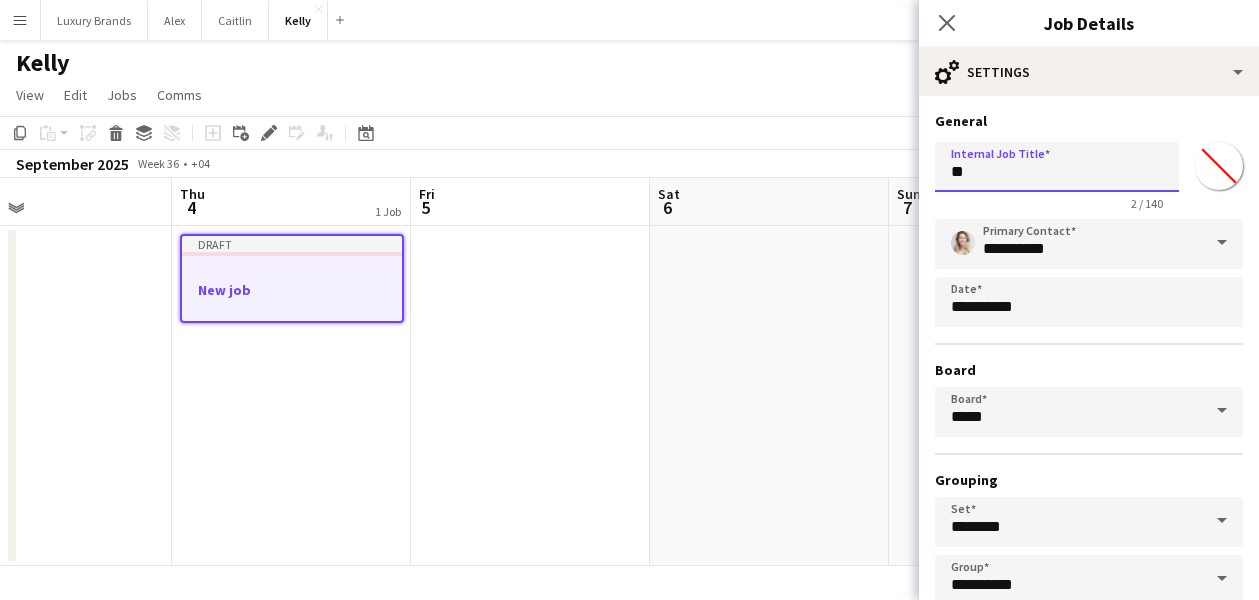 type on "*" 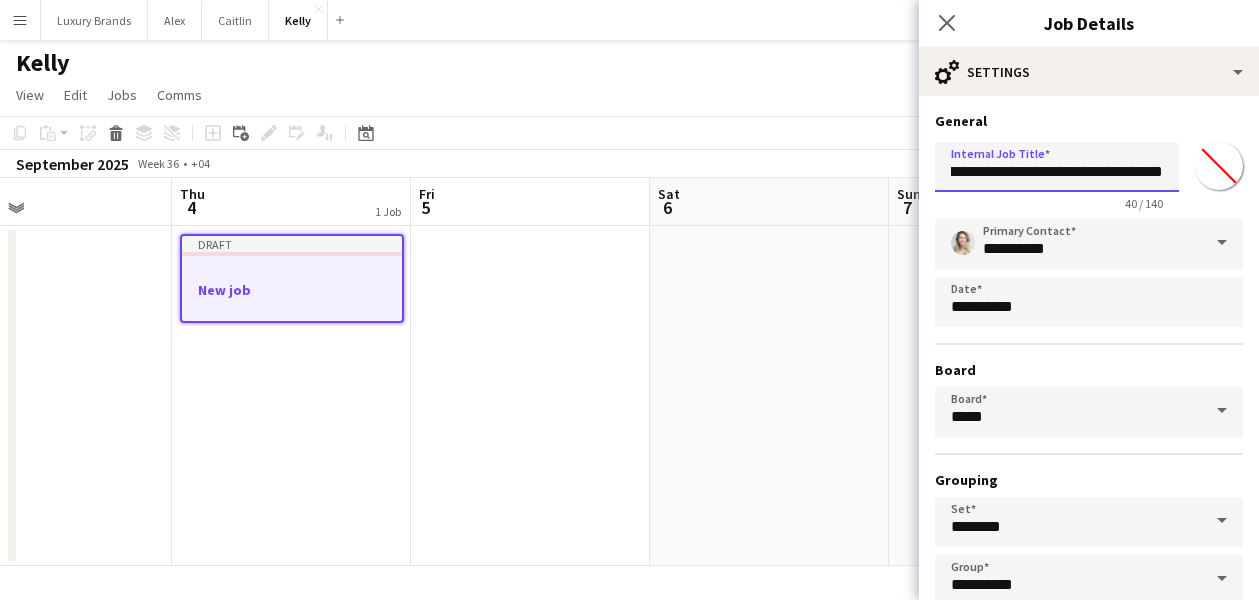 scroll, scrollTop: 0, scrollLeft: 68, axis: horizontal 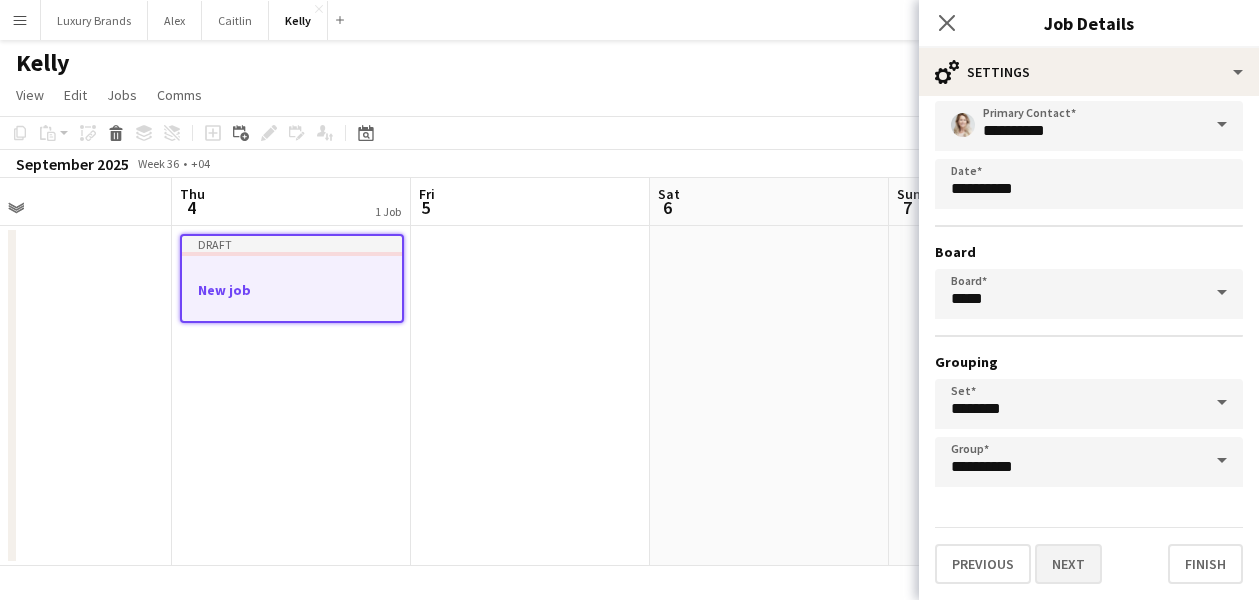 type on "**********" 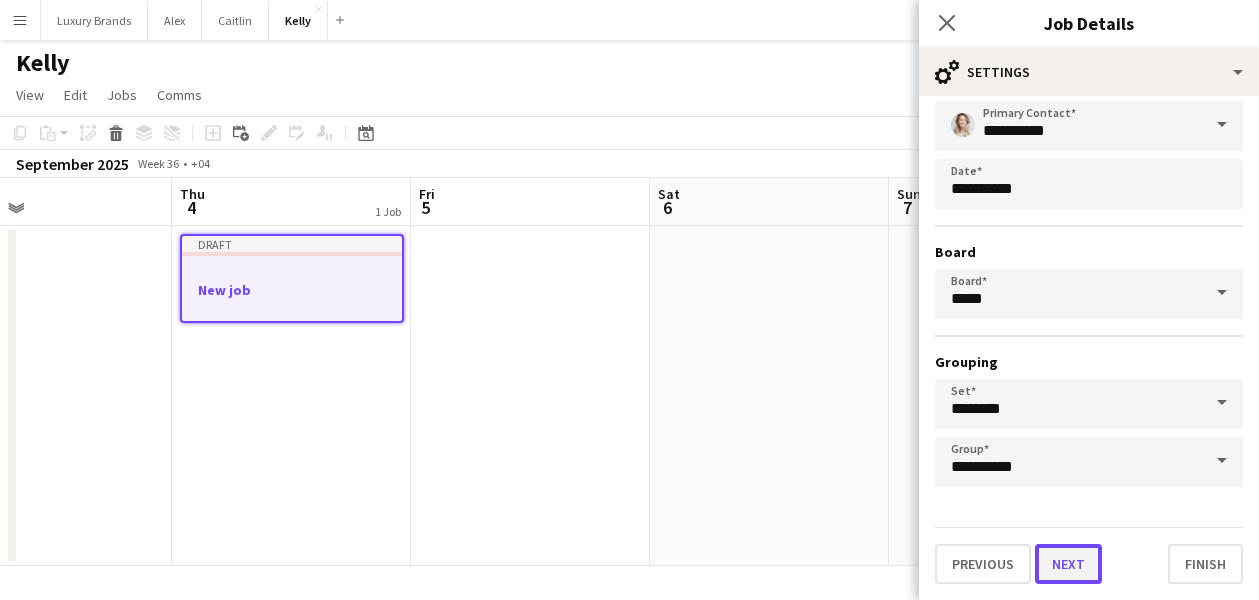 click on "Next" at bounding box center (1068, 564) 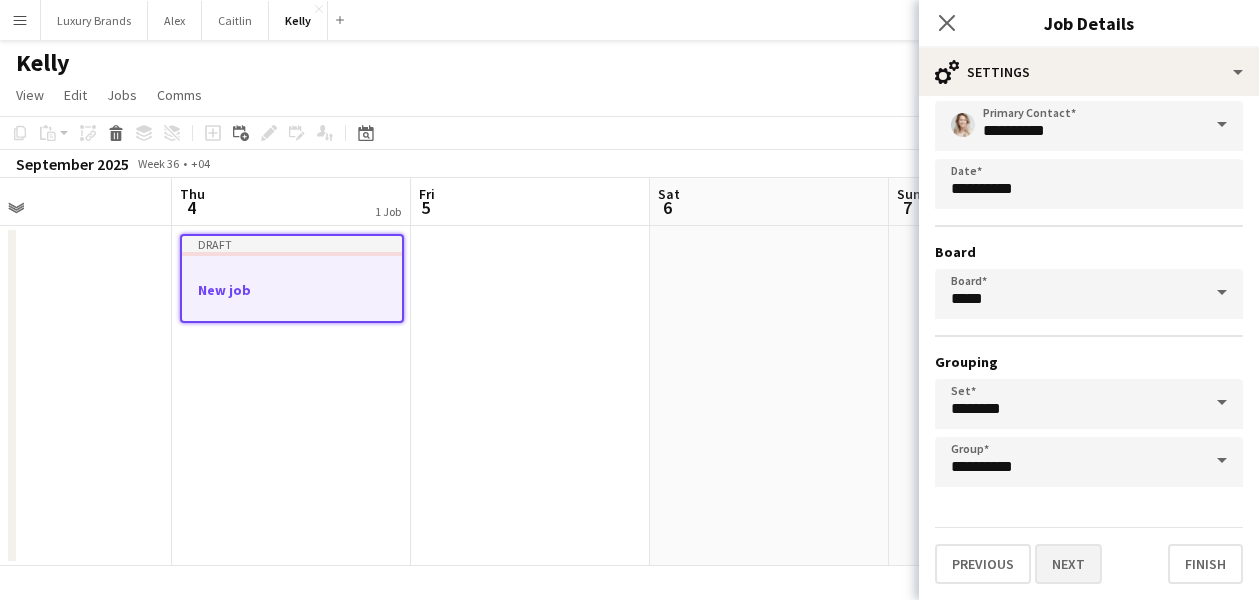 scroll, scrollTop: 0, scrollLeft: 0, axis: both 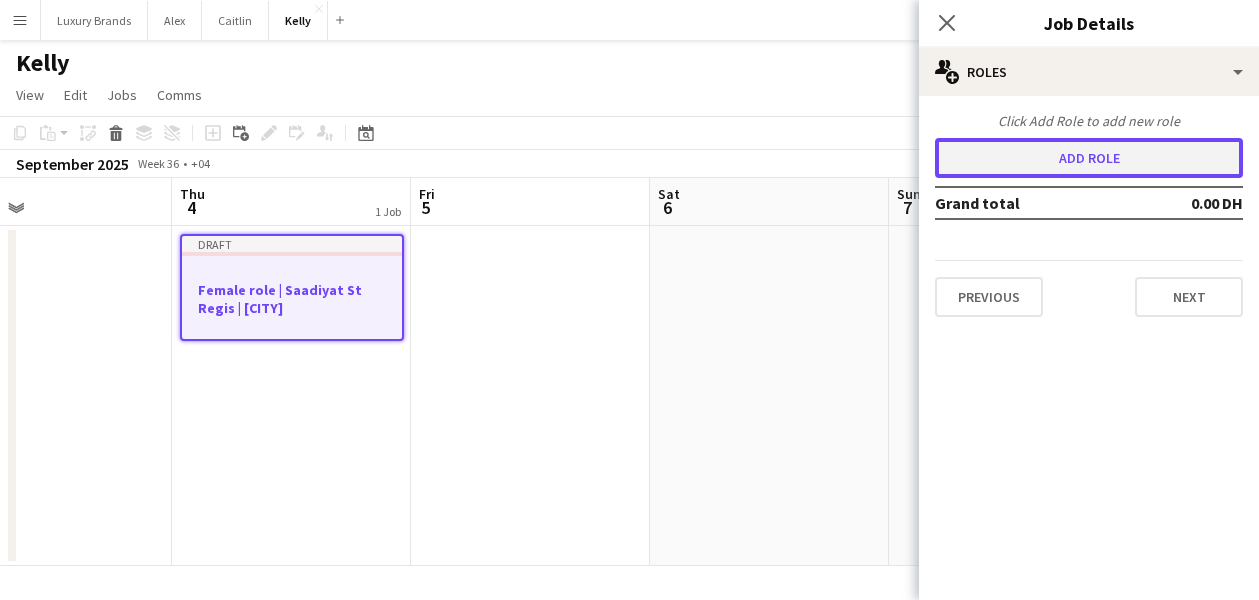 click on "Add role" at bounding box center [1089, 158] 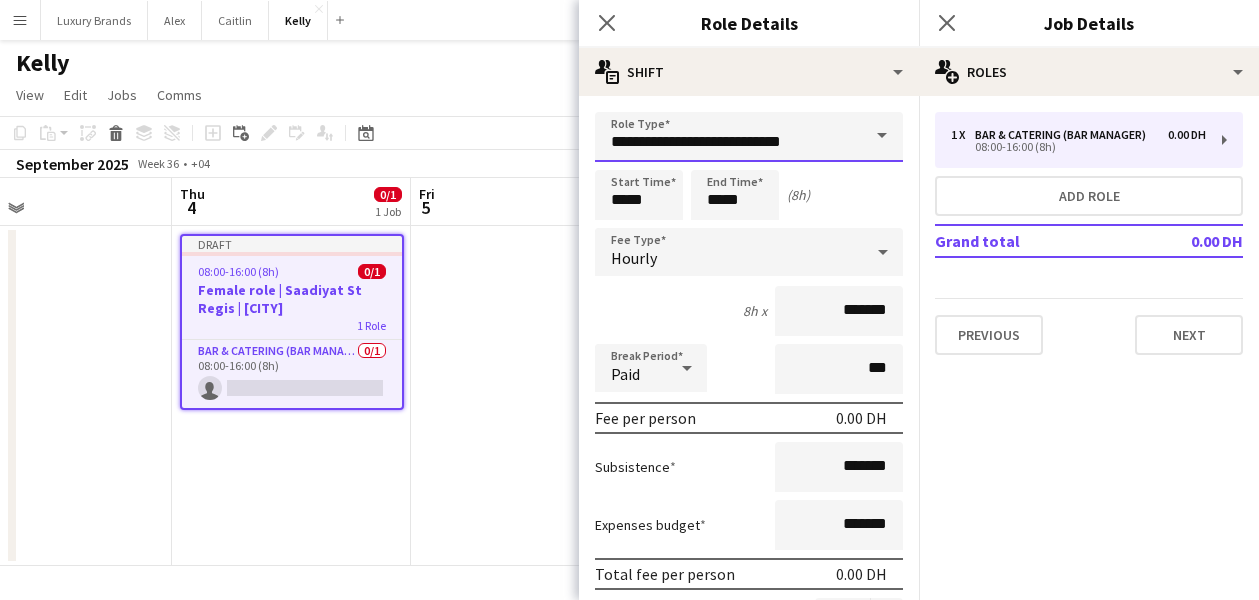 click on "**********" at bounding box center (749, 137) 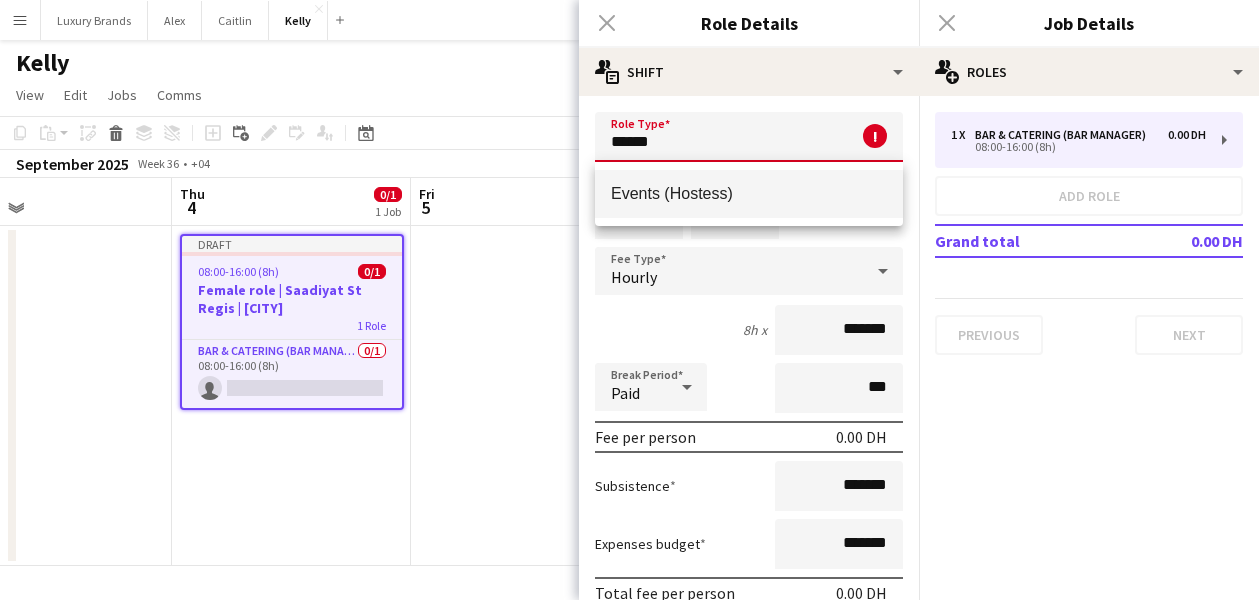 click on "Events (Hostess)" at bounding box center [749, 193] 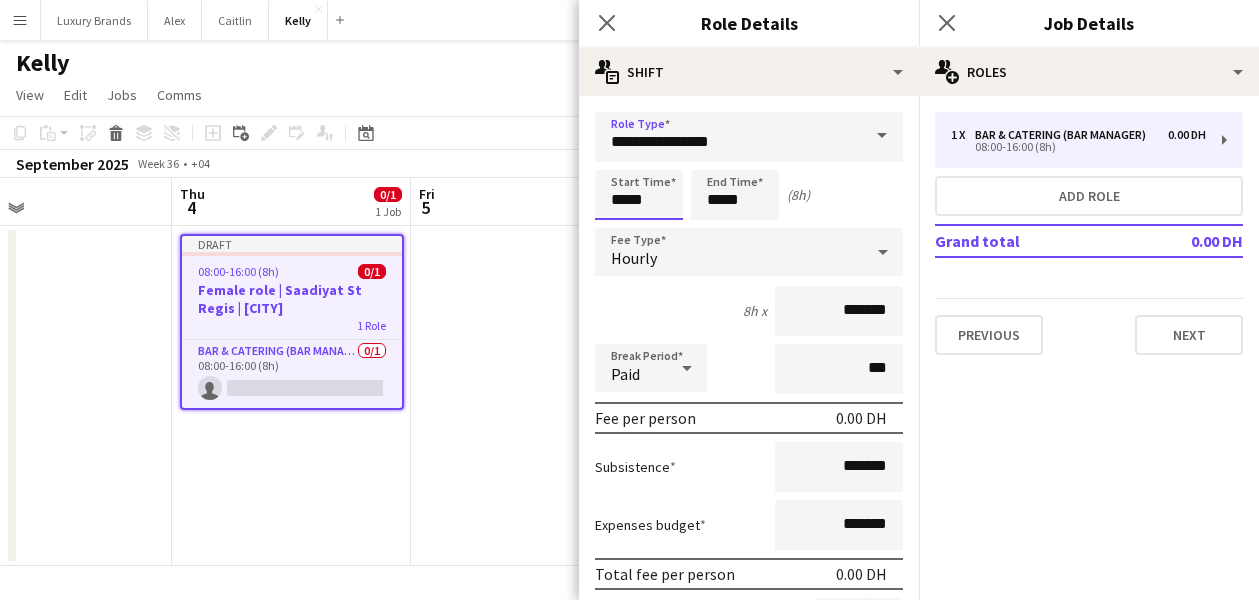 click on "*****" at bounding box center [639, 195] 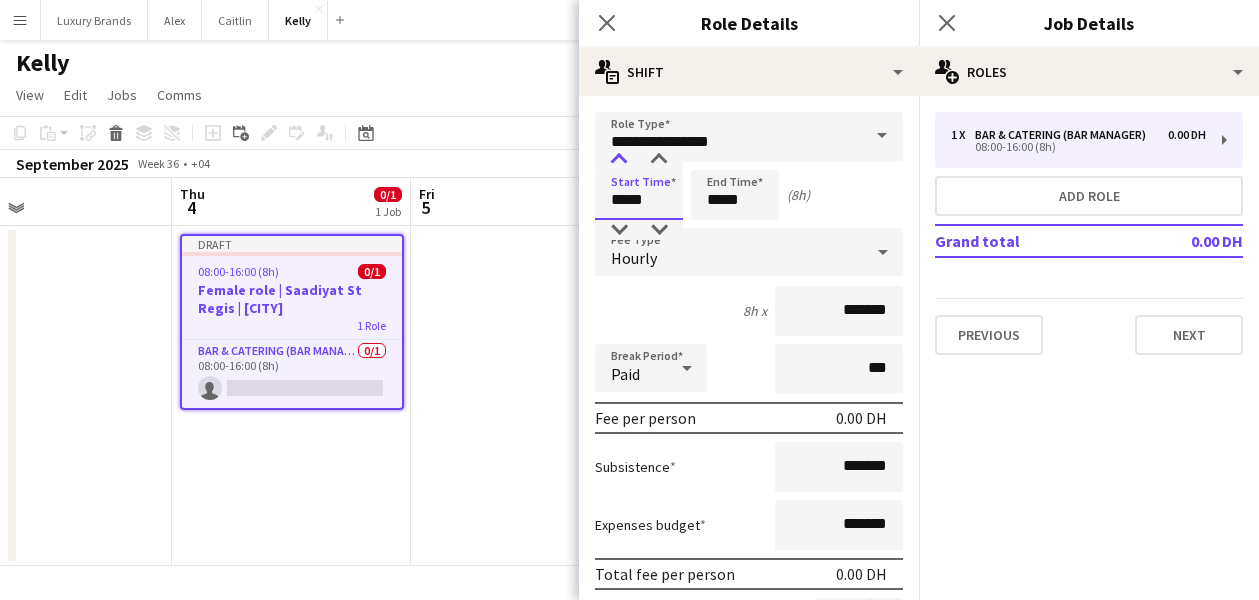 click at bounding box center (619, 160) 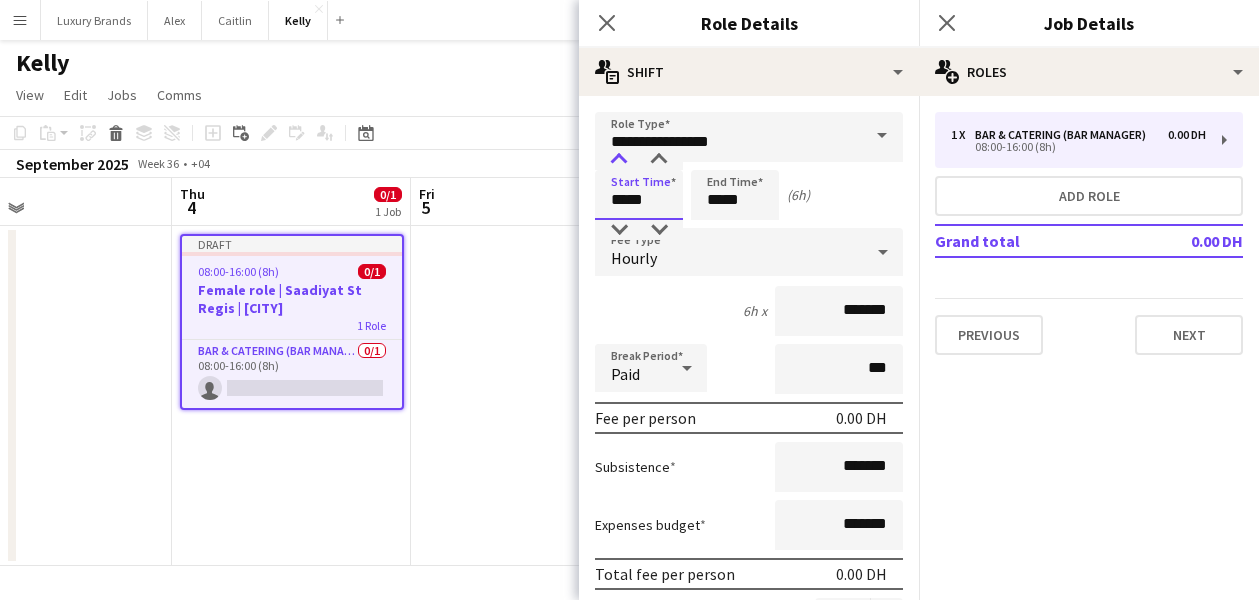 click at bounding box center (619, 160) 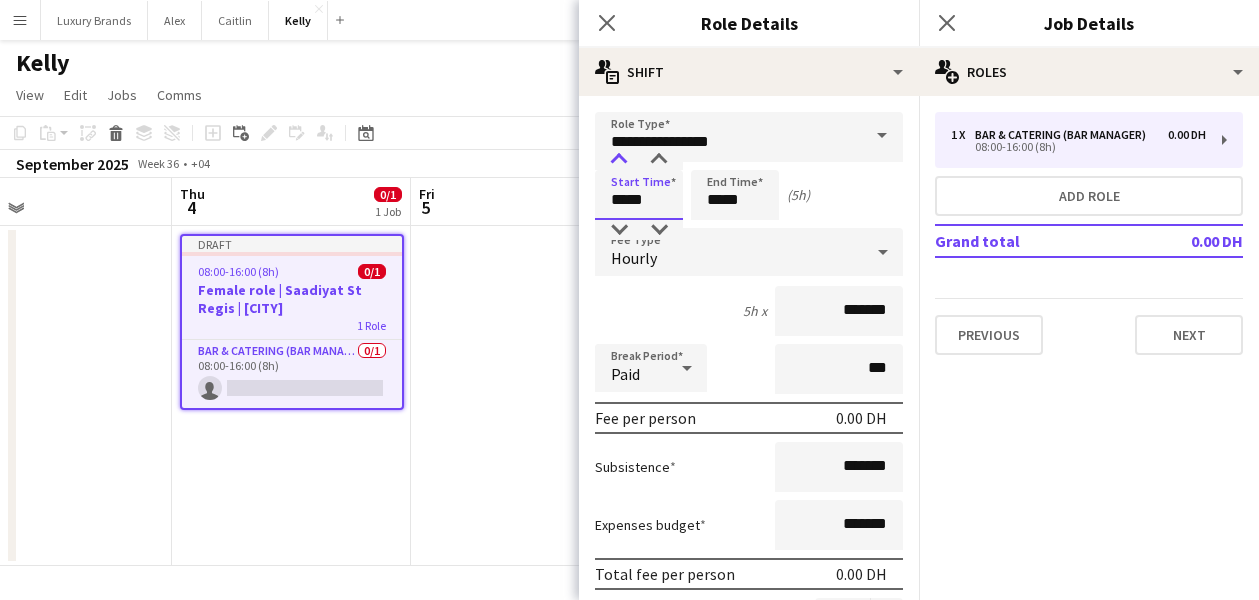 type on "*****" 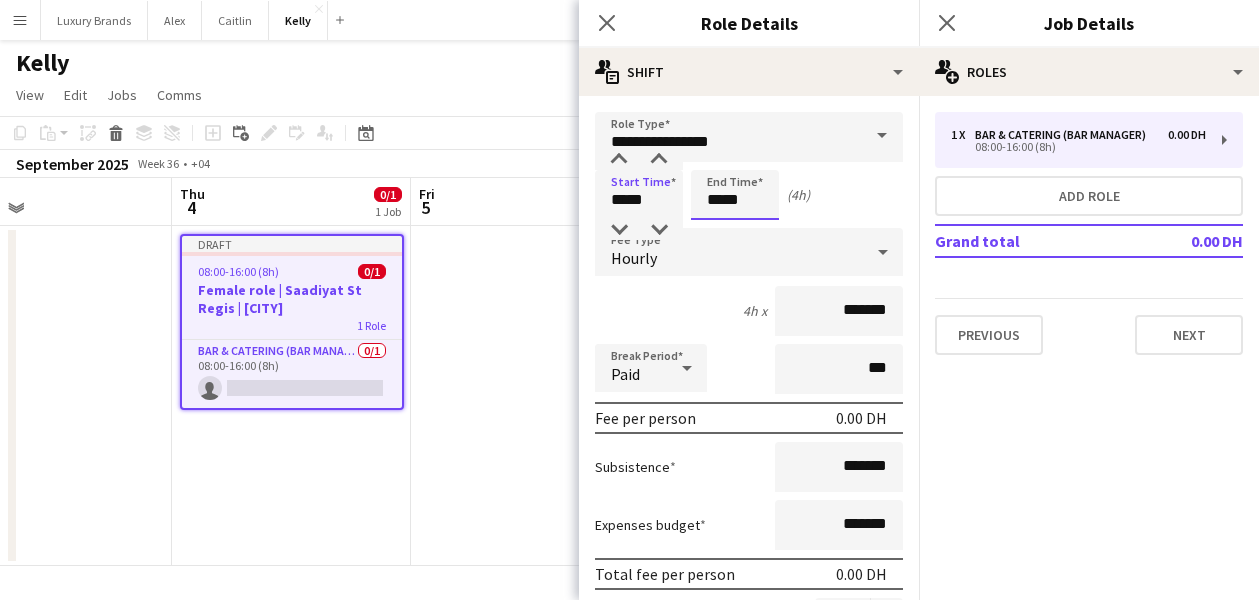 click on "*****" at bounding box center [735, 195] 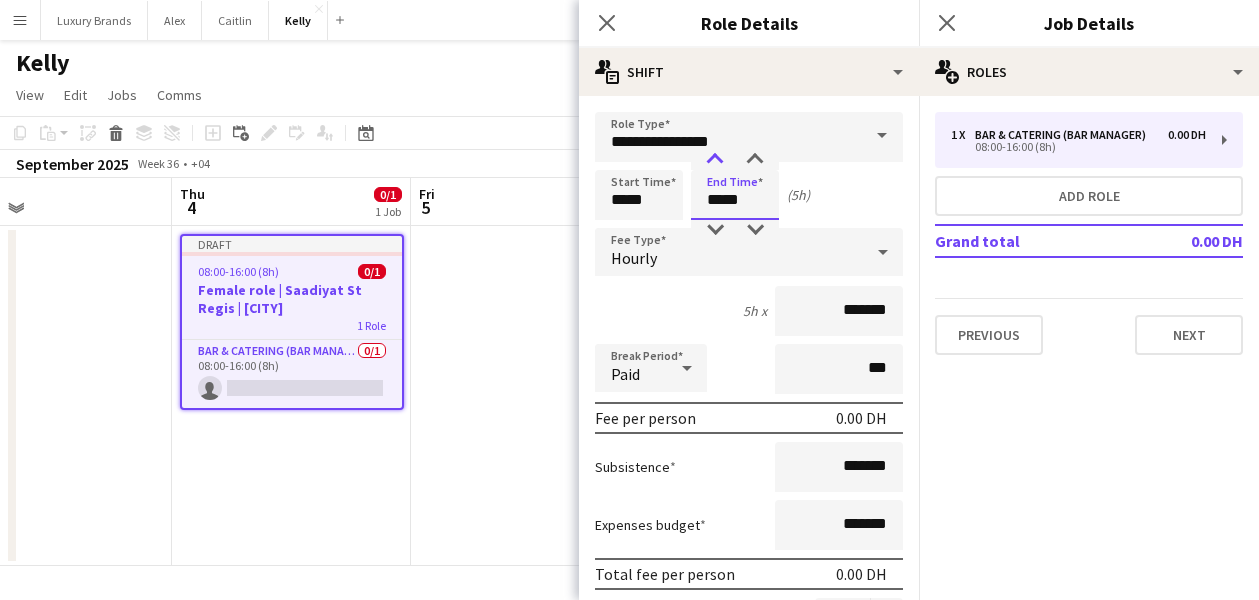 click at bounding box center [715, 160] 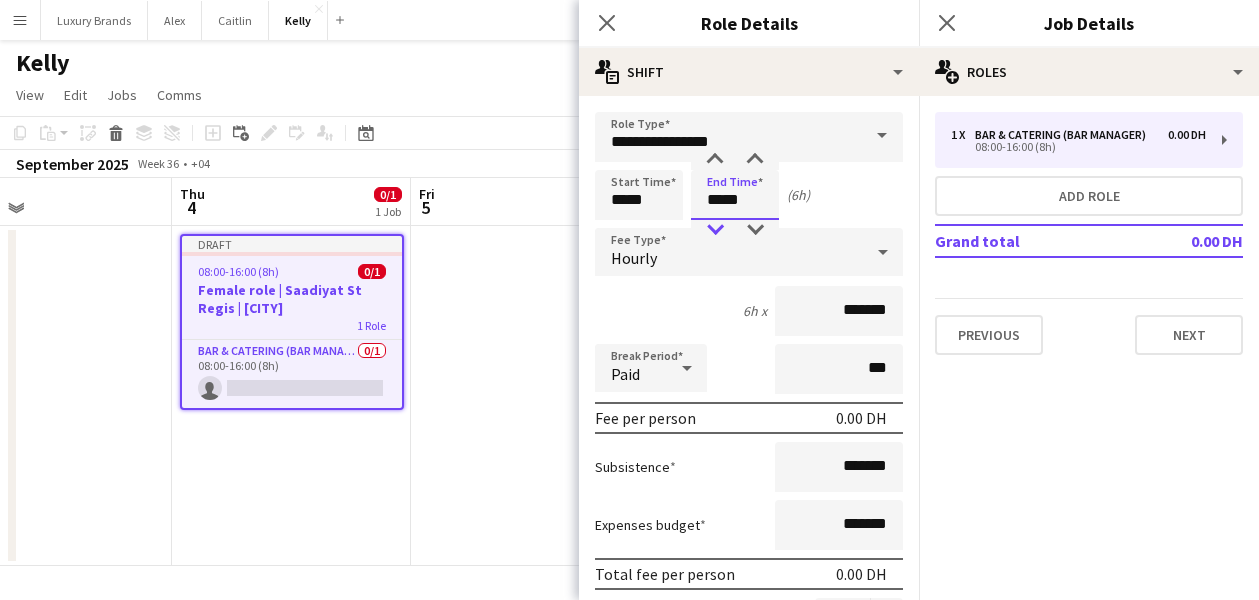 type on "*****" 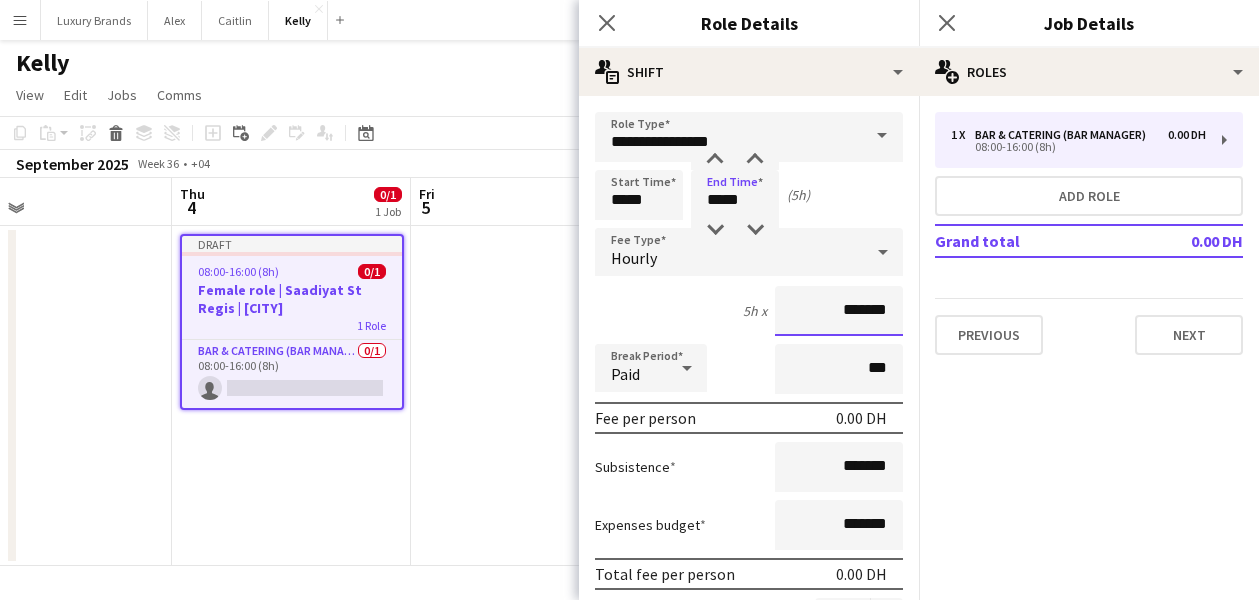 click on "*******" at bounding box center (839, 311) 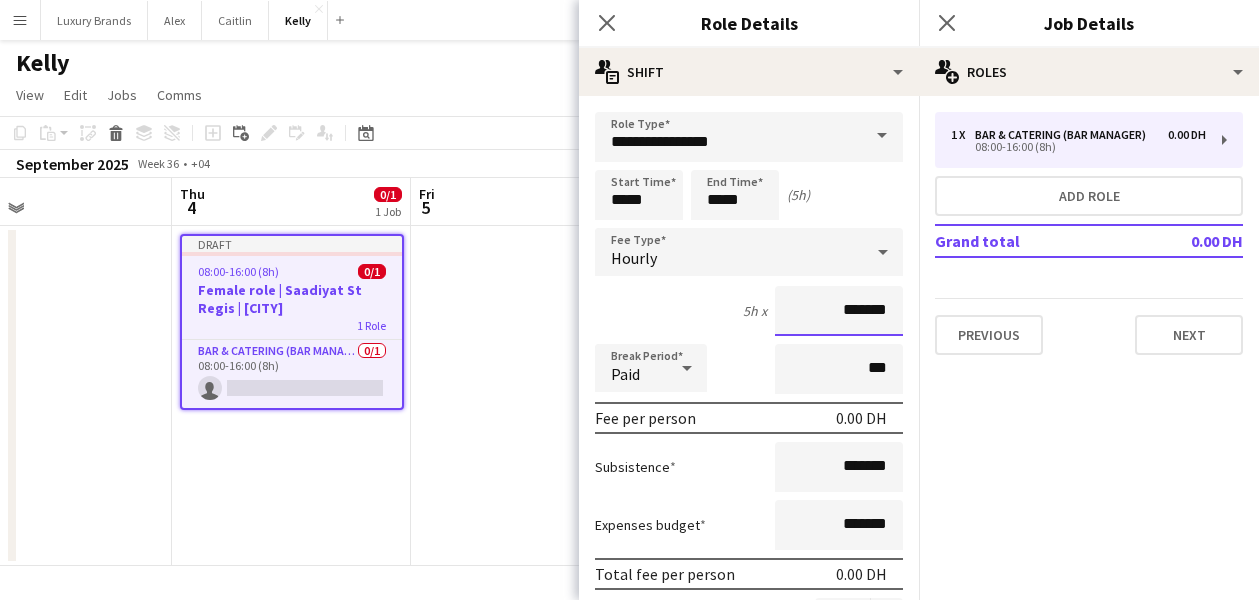 click on "*******" at bounding box center (839, 311) 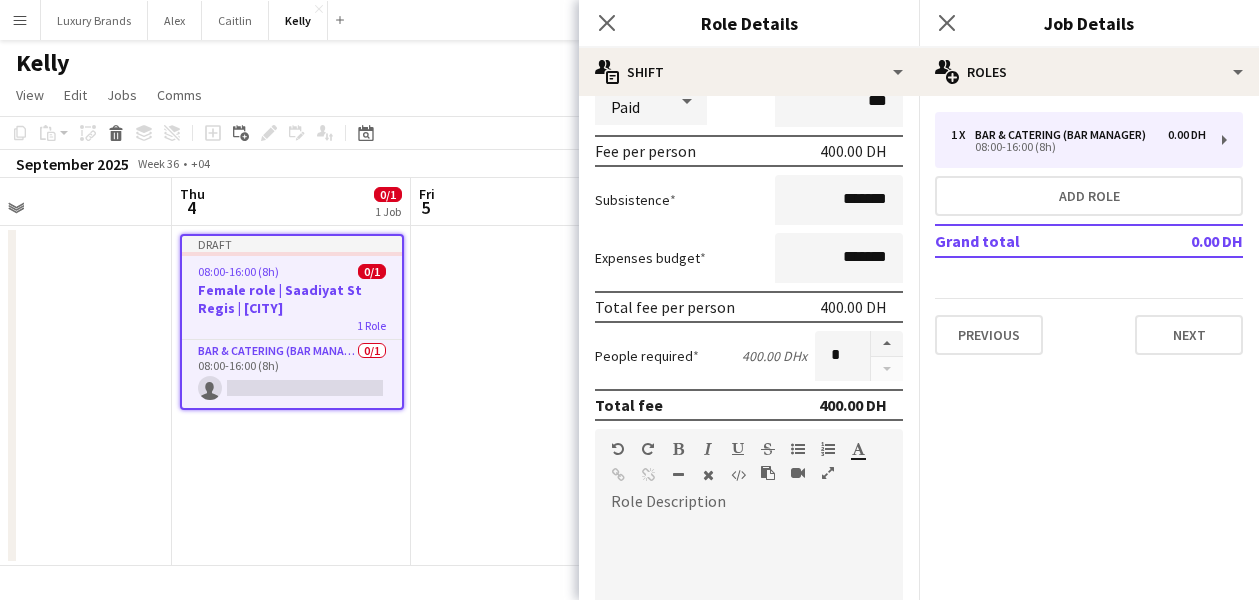 scroll, scrollTop: 275, scrollLeft: 0, axis: vertical 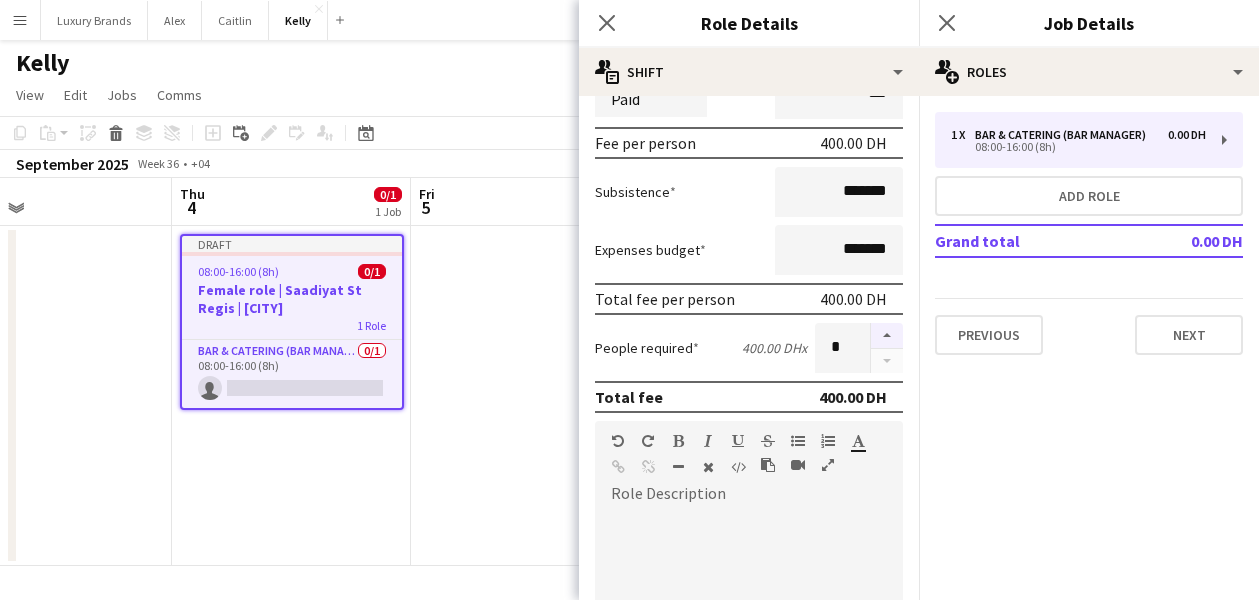 type on "********" 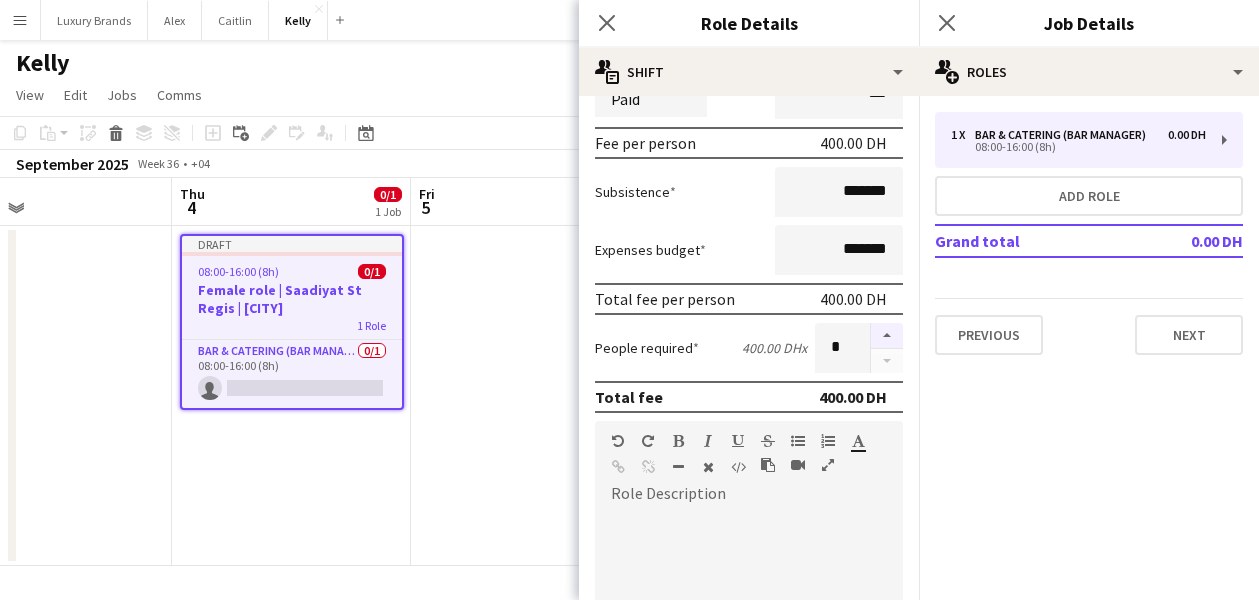 click at bounding box center [887, 336] 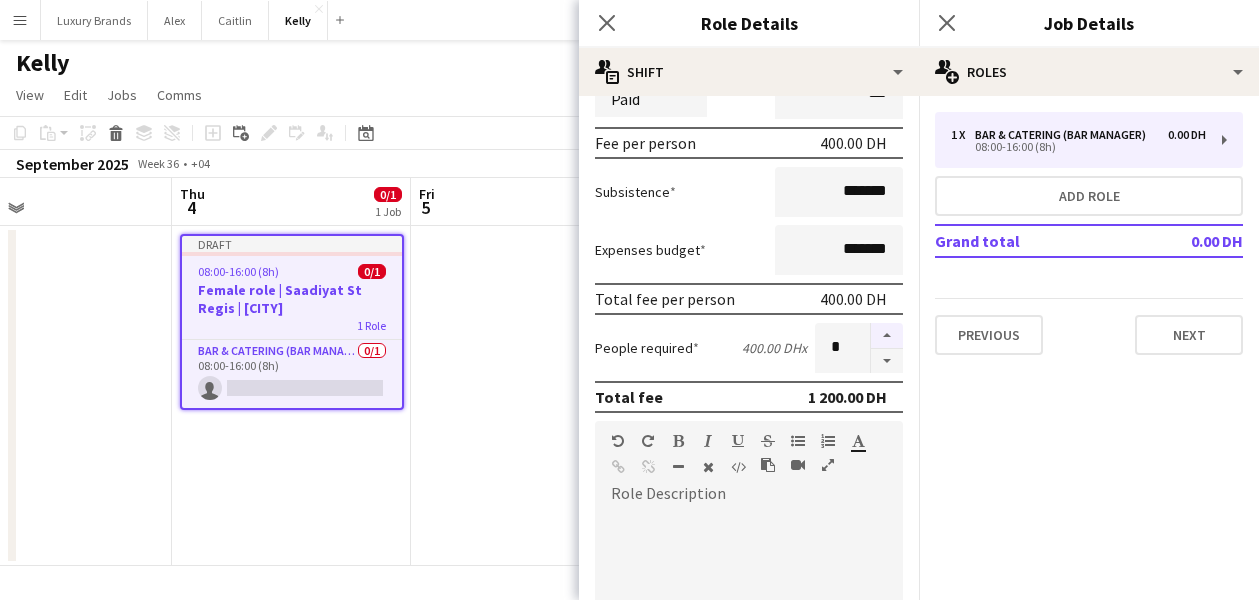 click at bounding box center [887, 336] 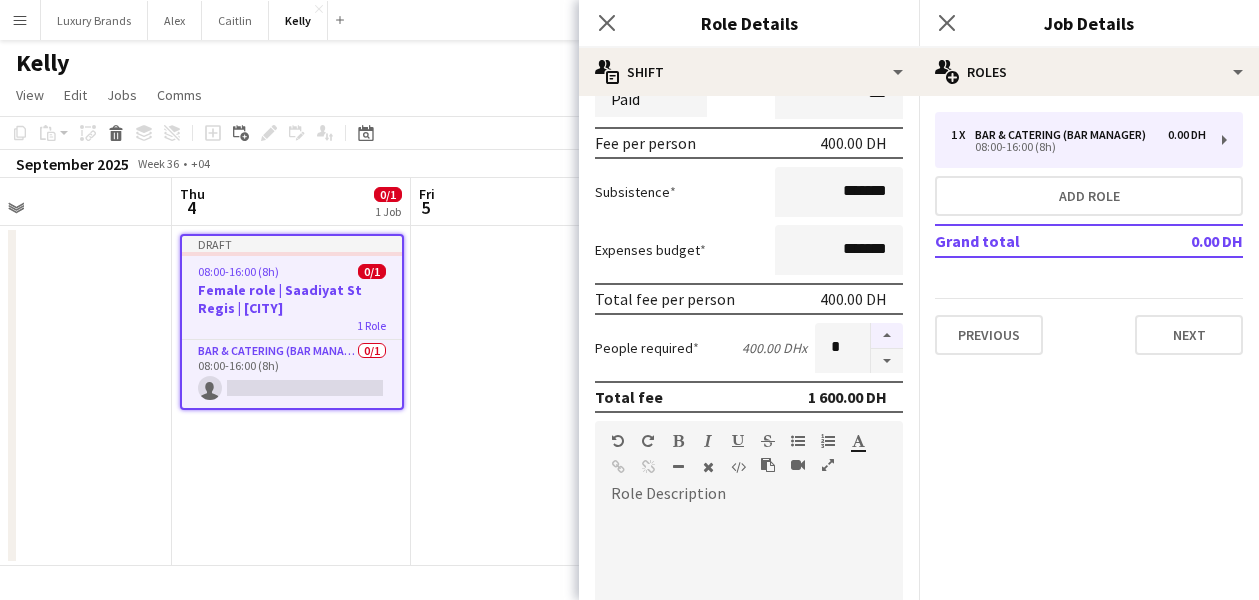 click at bounding box center [887, 336] 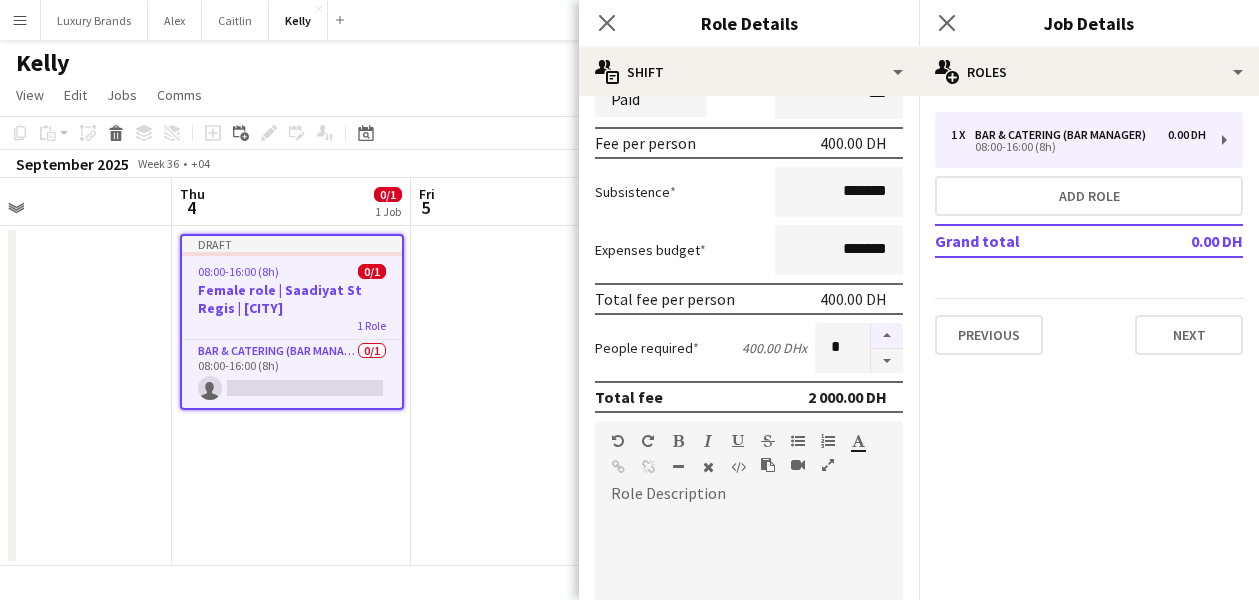 click at bounding box center (887, 336) 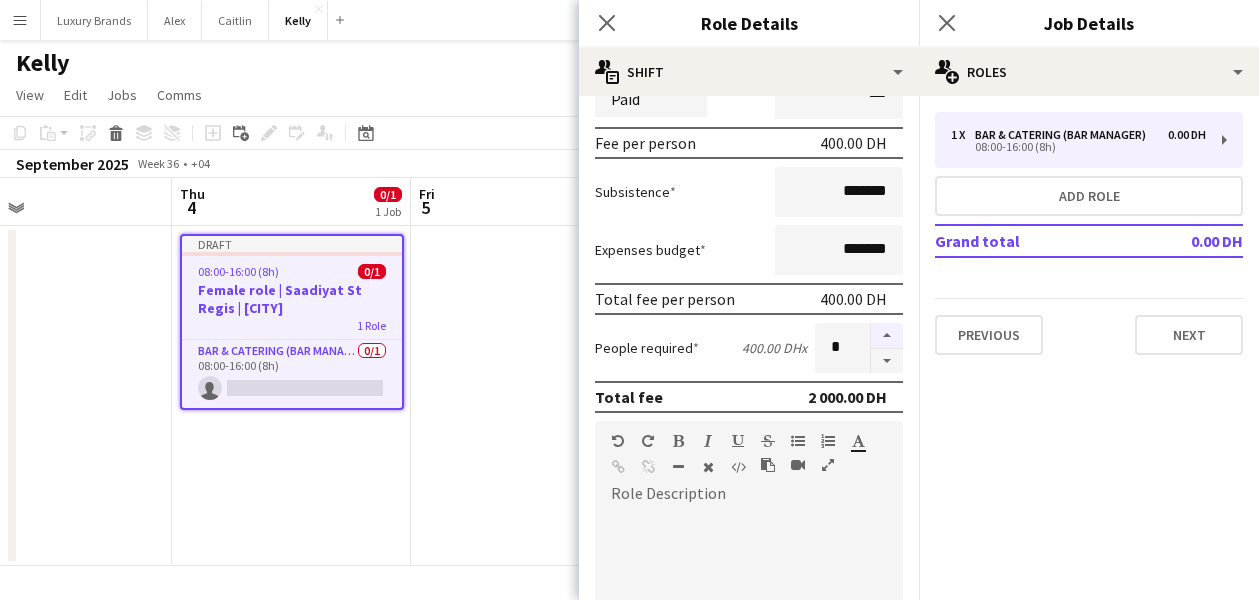 type on "*" 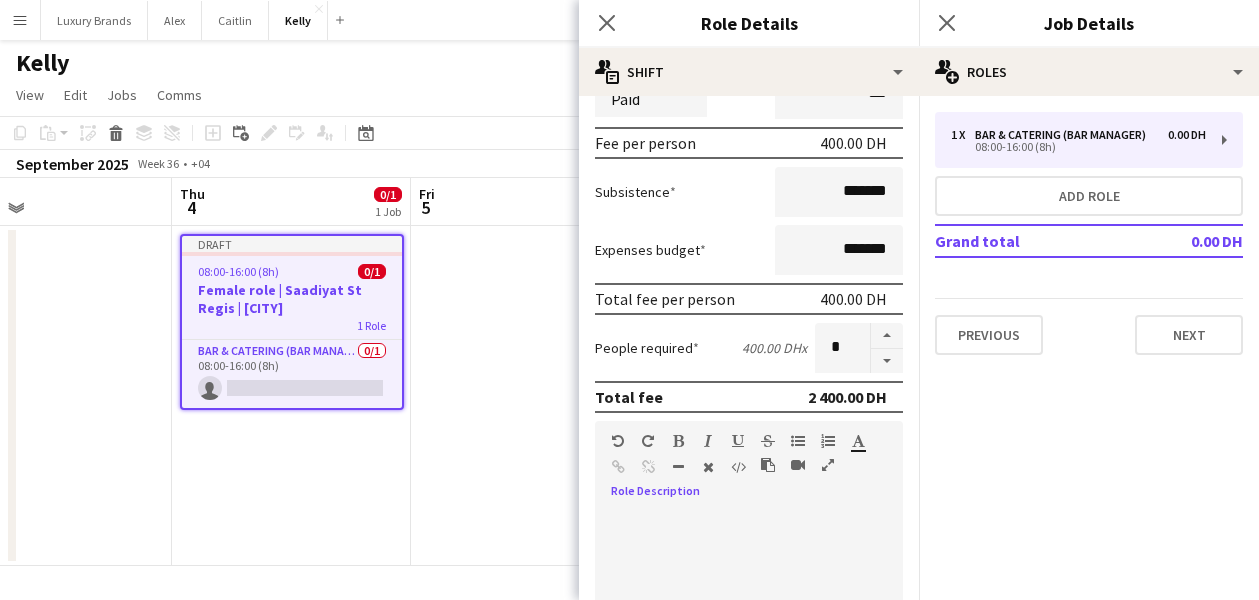 click at bounding box center [749, 623] 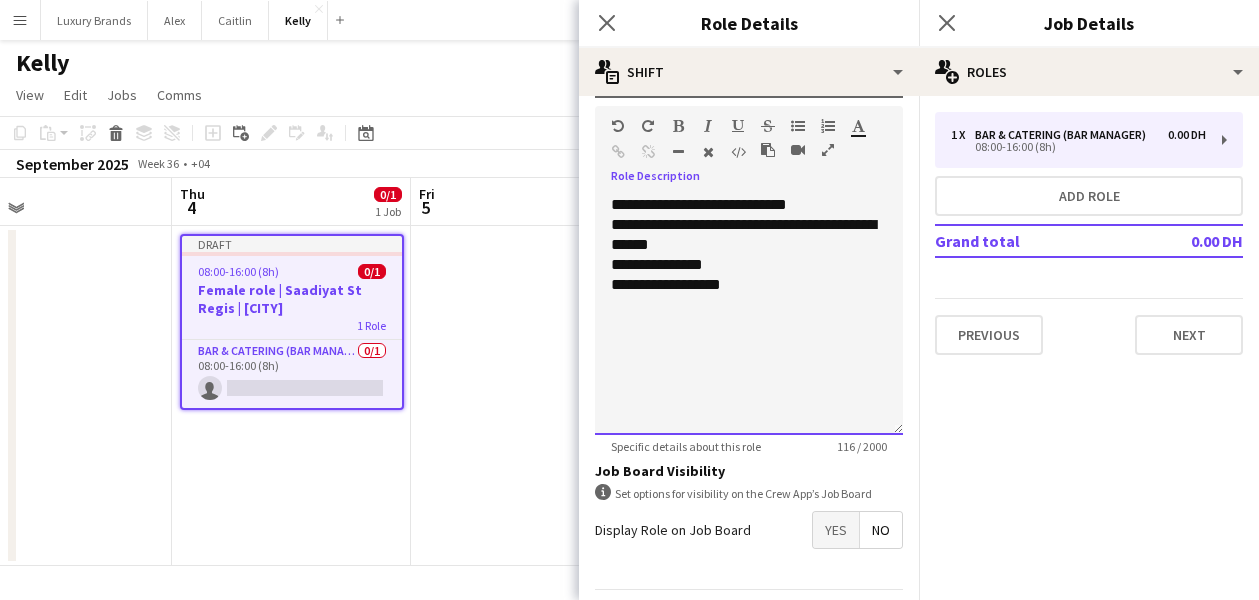 scroll, scrollTop: 652, scrollLeft: 0, axis: vertical 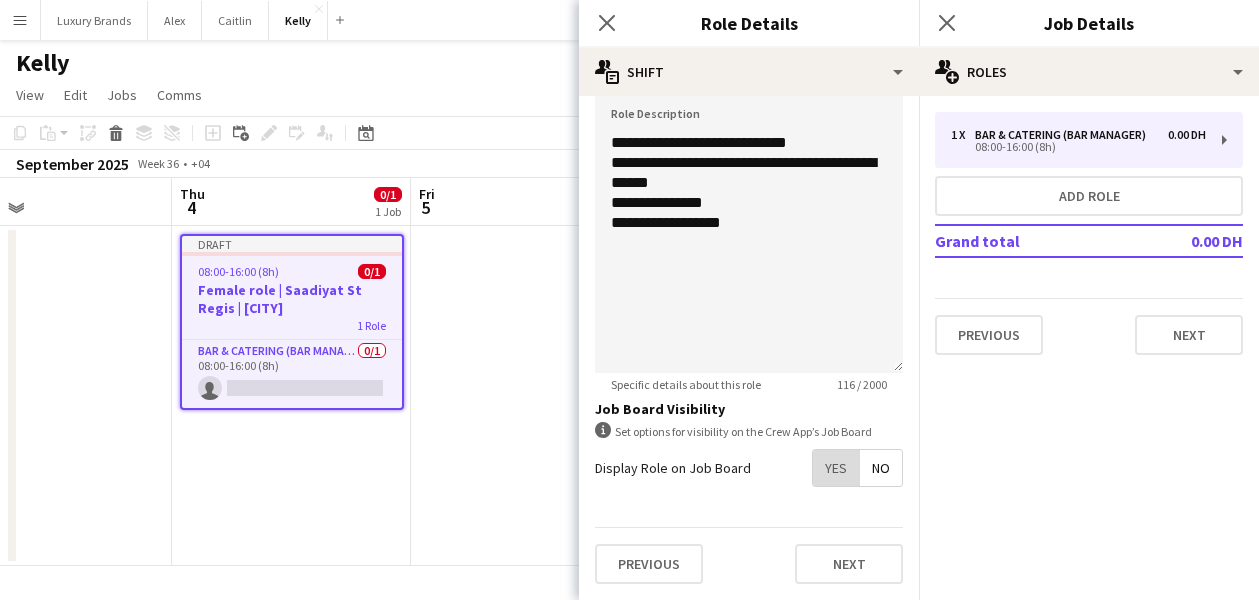click on "Yes" at bounding box center [836, 468] 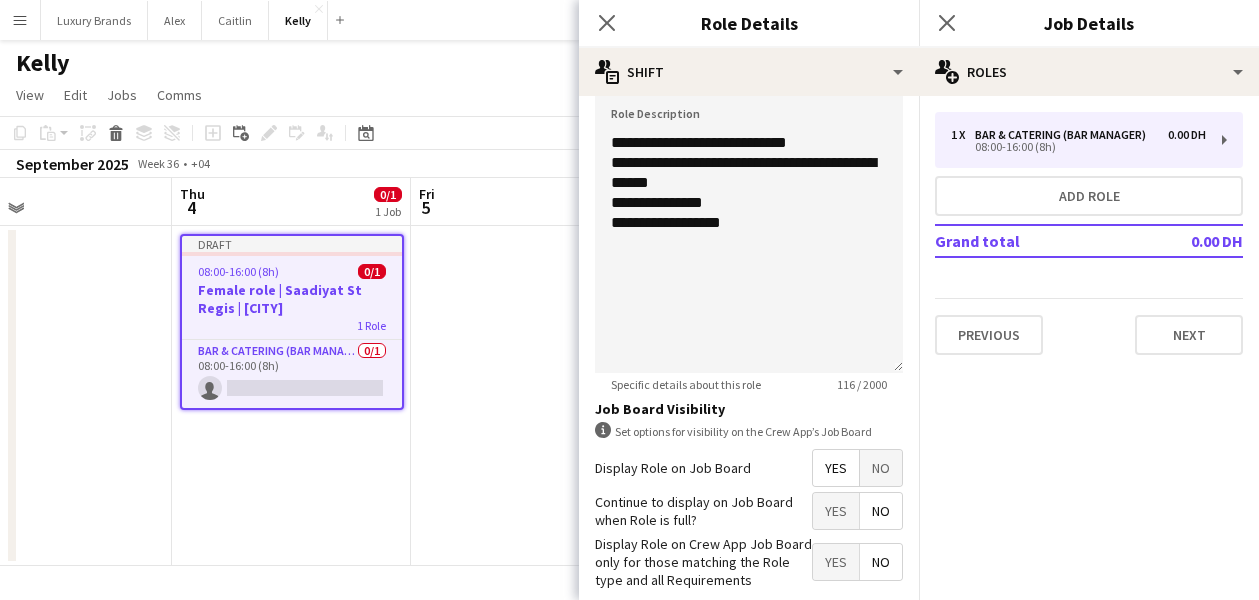 click on "Yes" at bounding box center (836, 511) 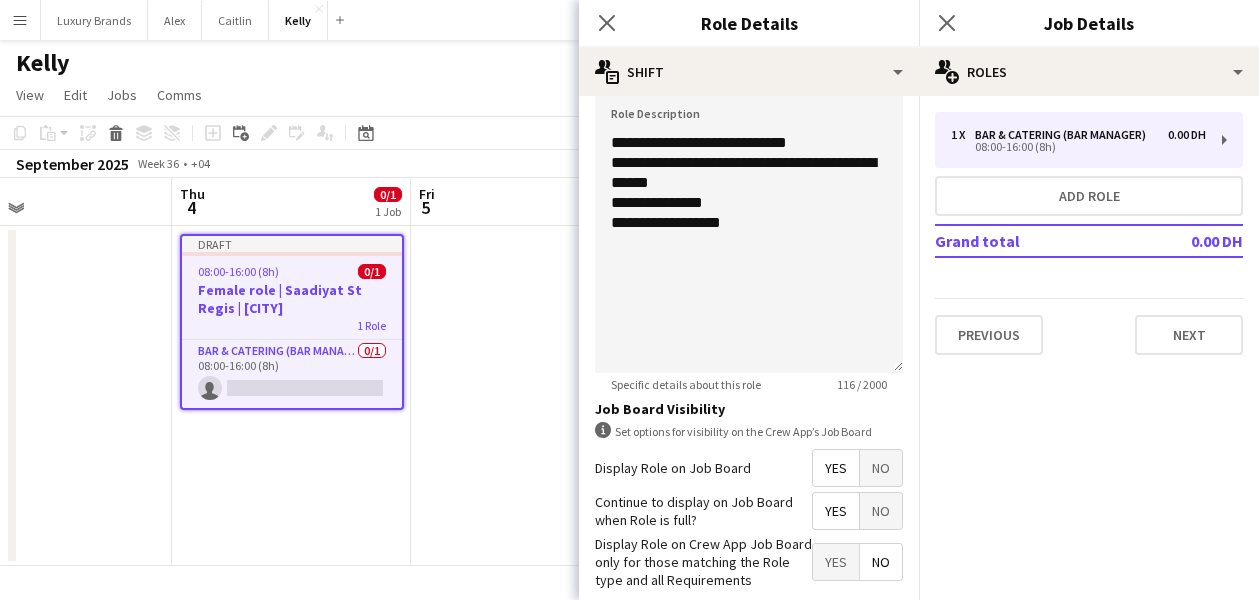 click on "Yes" at bounding box center (836, 562) 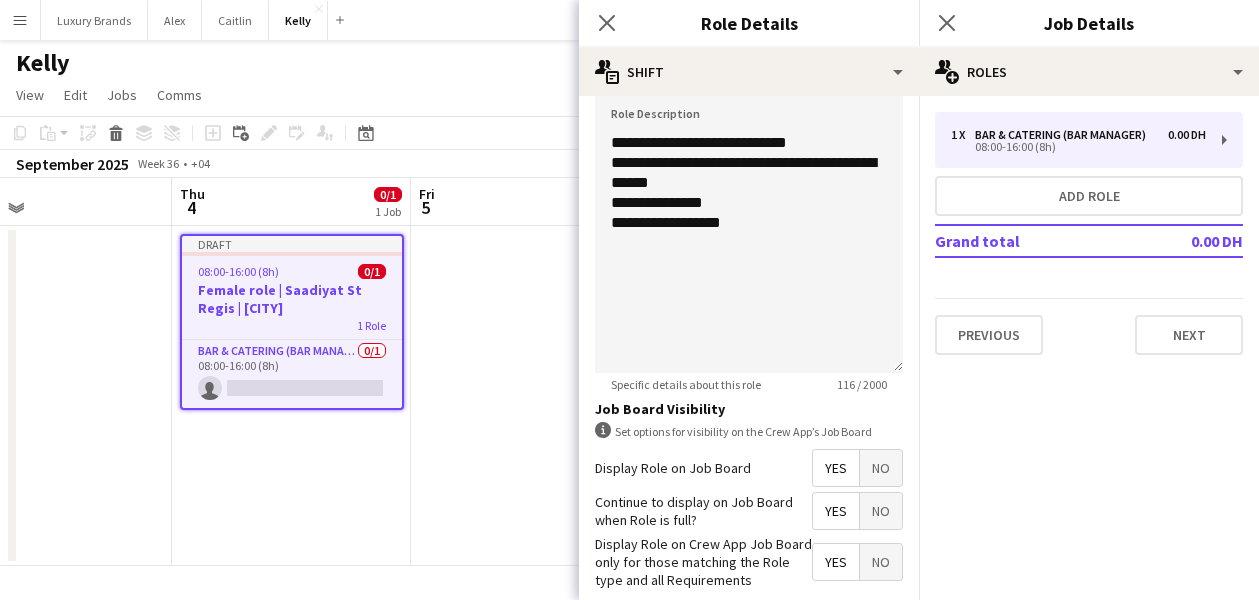 scroll, scrollTop: 754, scrollLeft: 0, axis: vertical 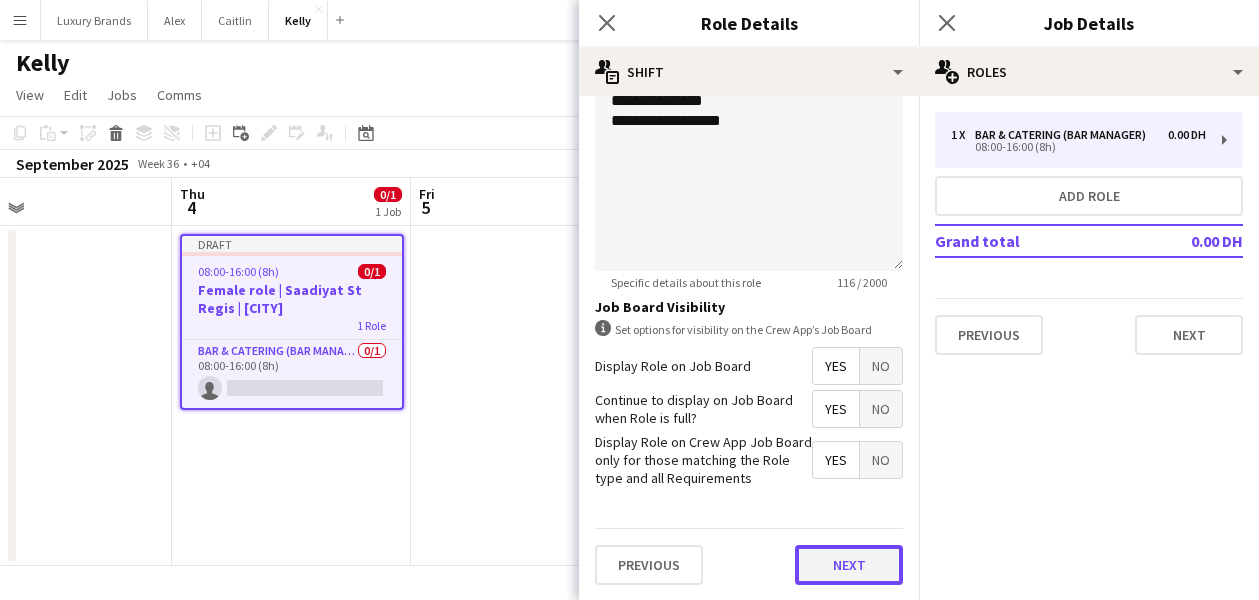 click on "Next" at bounding box center [849, 565] 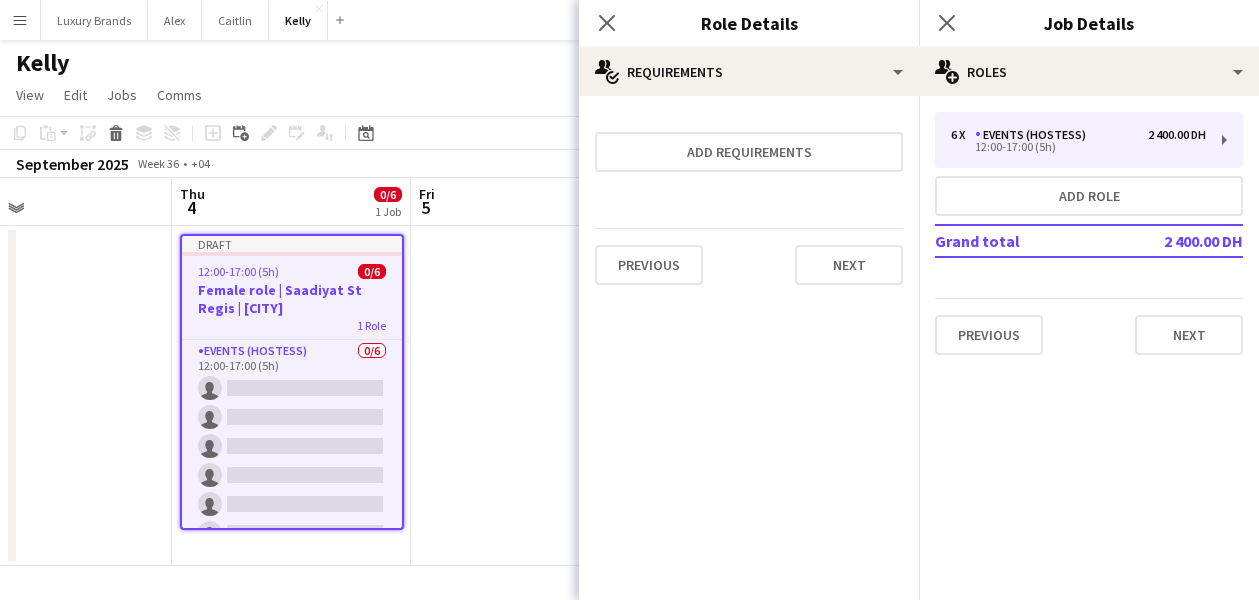 scroll, scrollTop: 0, scrollLeft: 0, axis: both 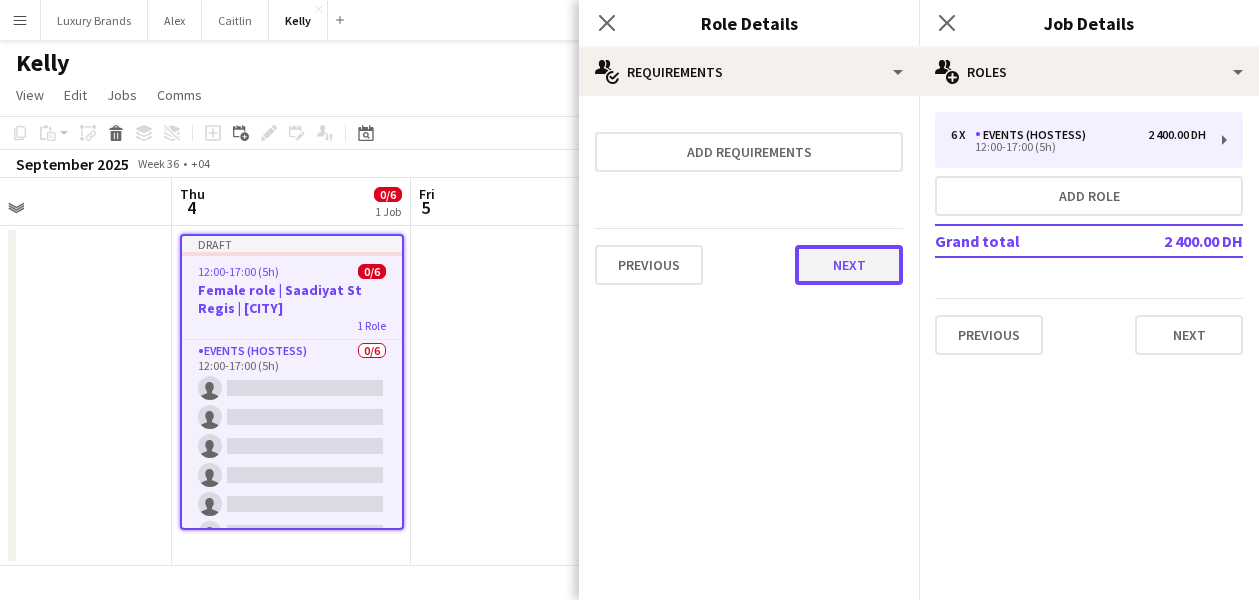 click on "Next" at bounding box center [849, 265] 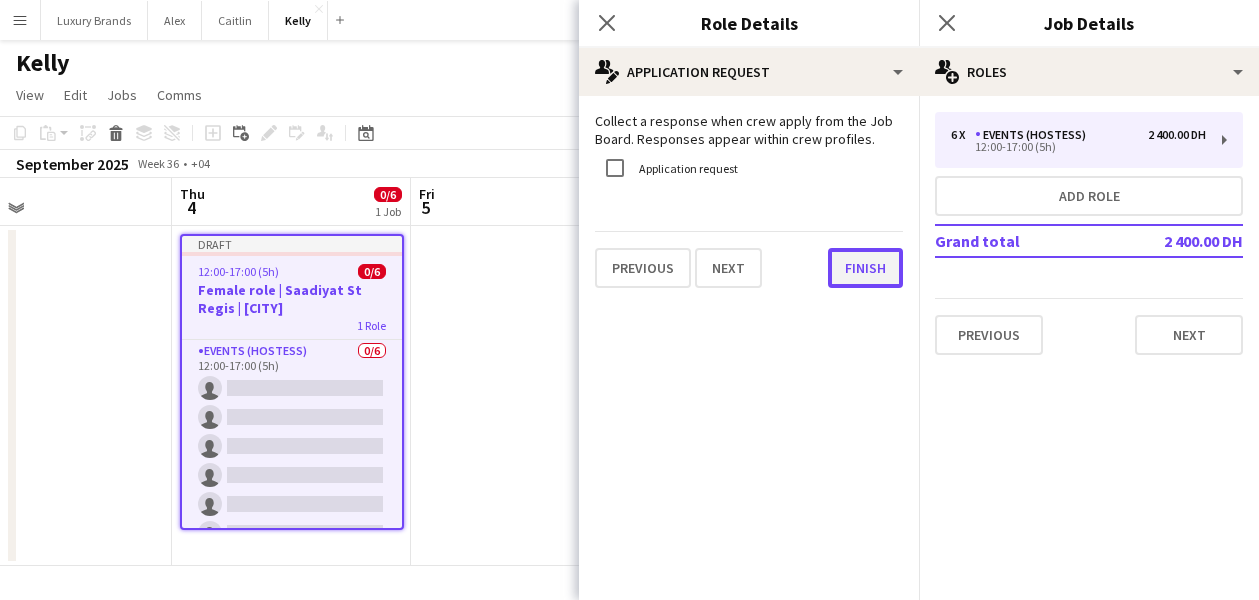 click on "Finish" at bounding box center [865, 268] 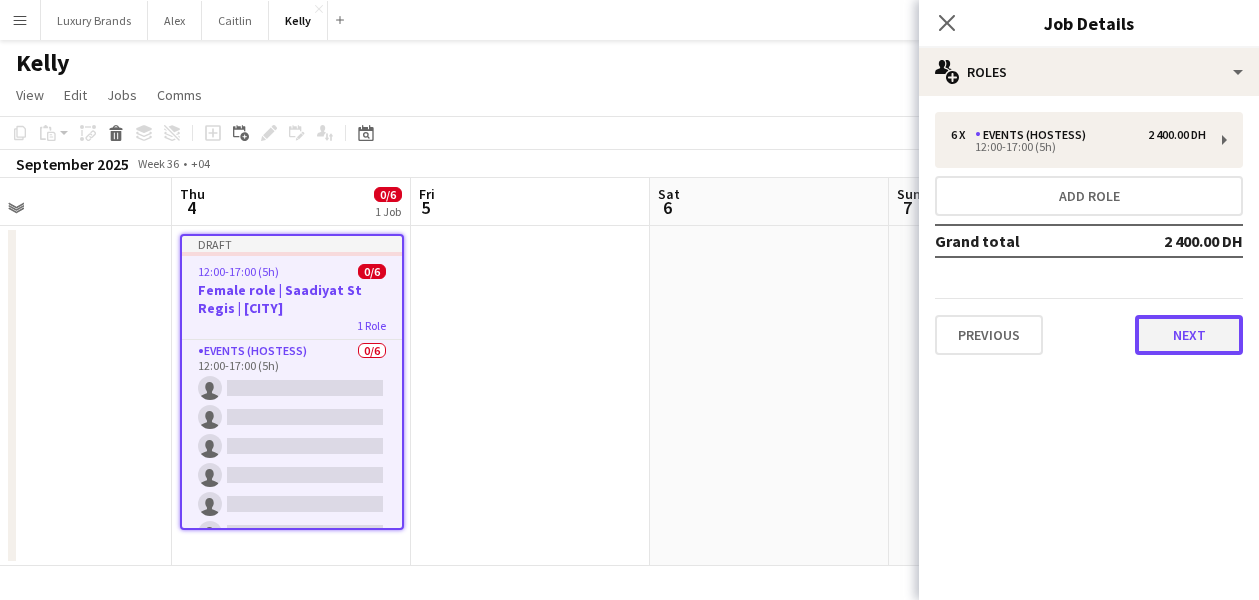click on "Next" at bounding box center (1189, 335) 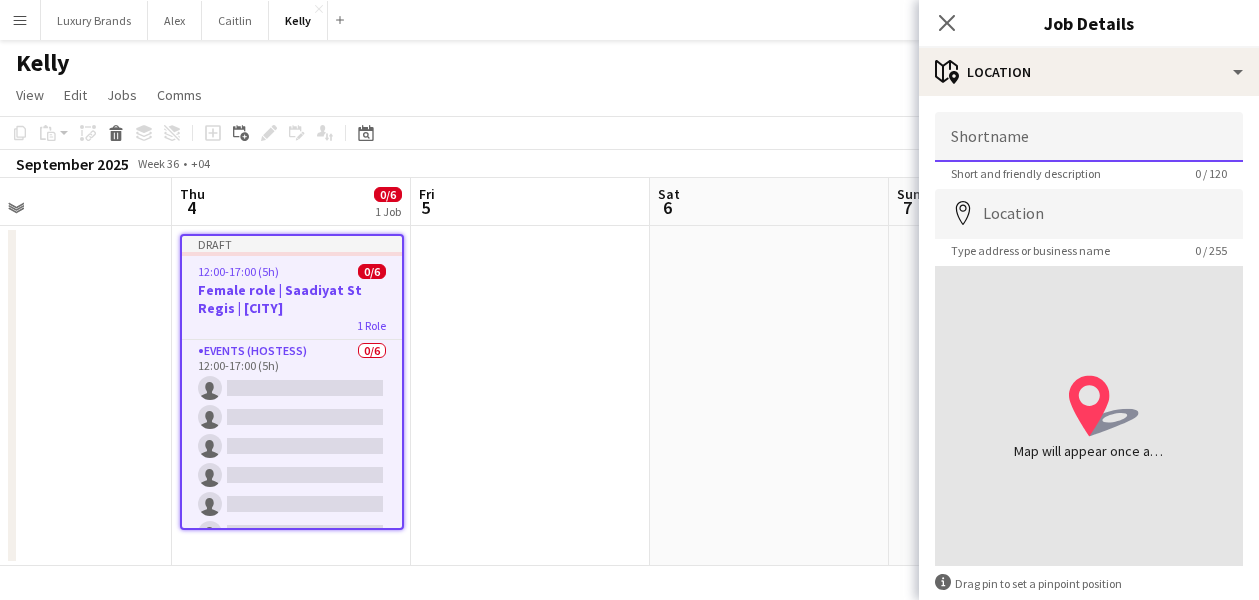 click on "Shortname" at bounding box center [1089, 137] 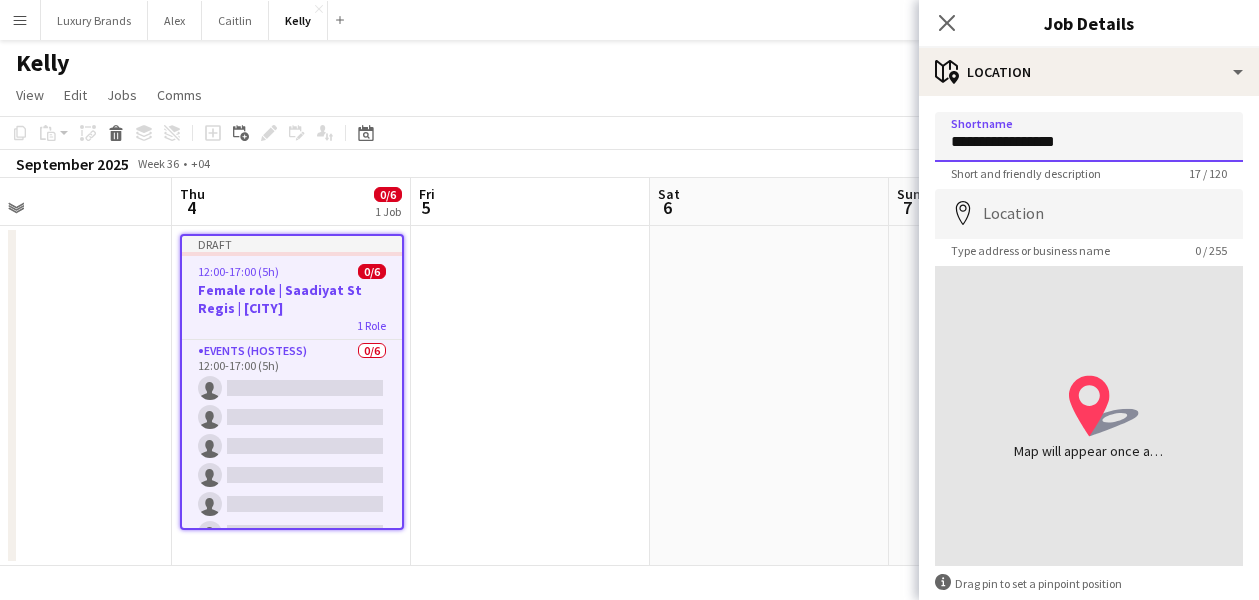 type on "**********" 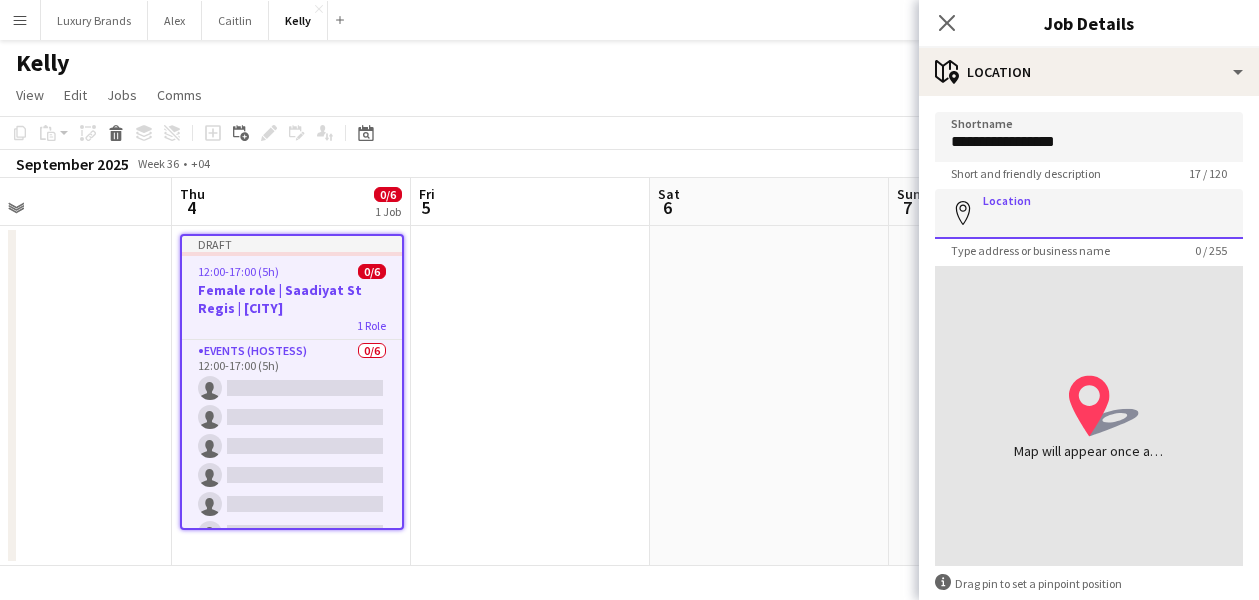 click on "Location" at bounding box center (1089, 214) 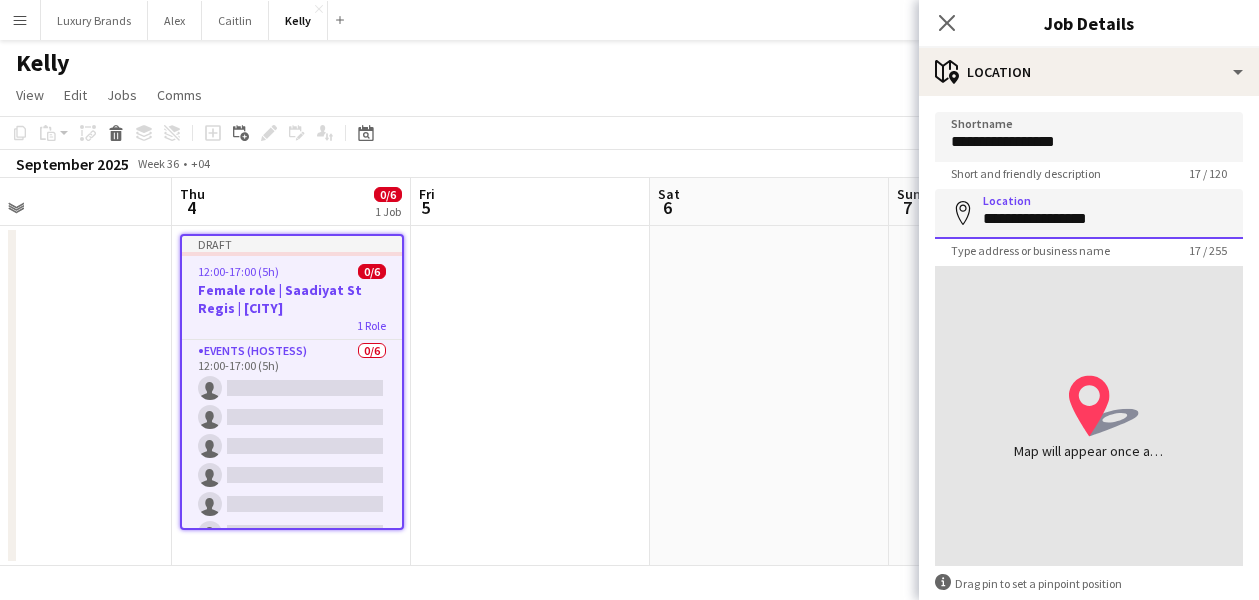 scroll, scrollTop: 106, scrollLeft: 0, axis: vertical 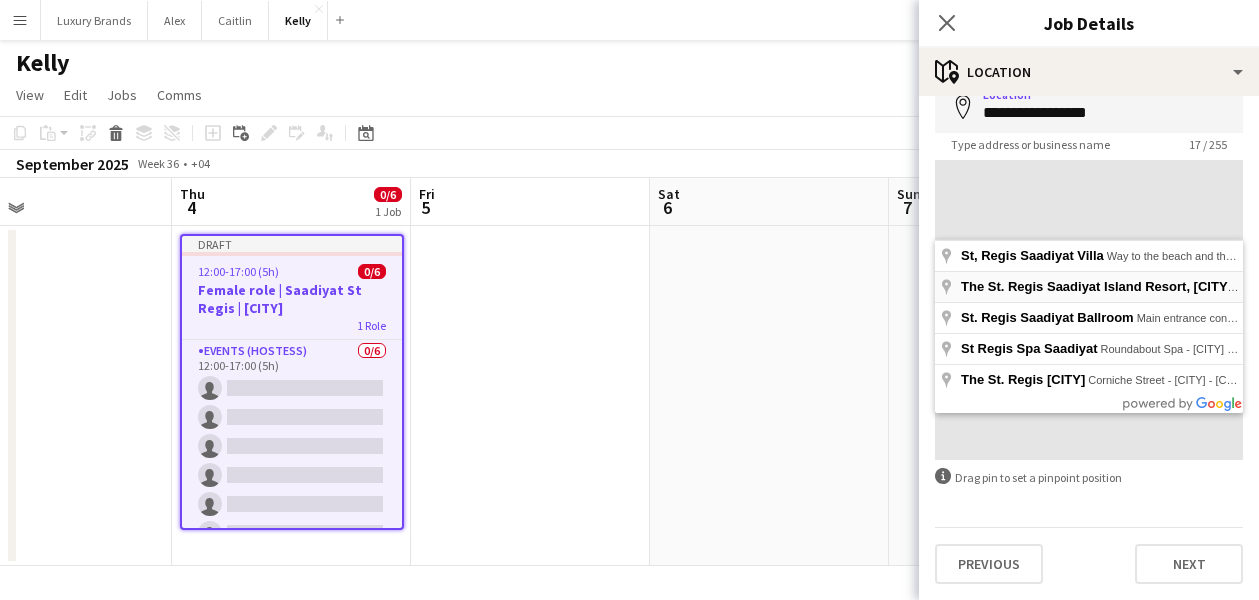 type on "**********" 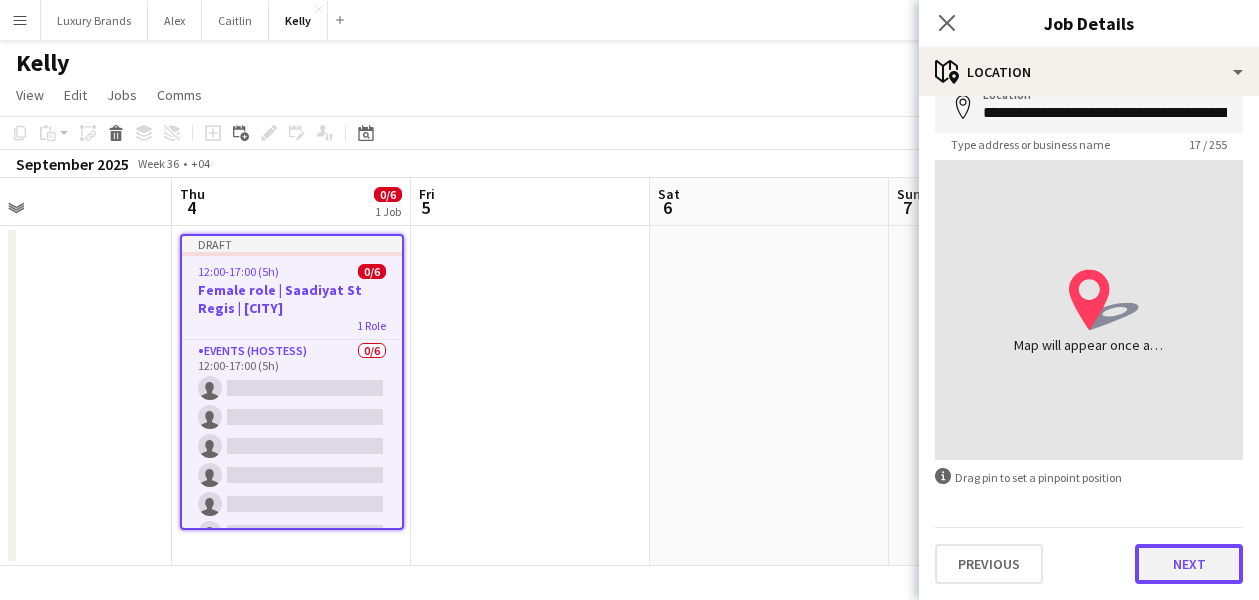 click on "Next" at bounding box center (1189, 564) 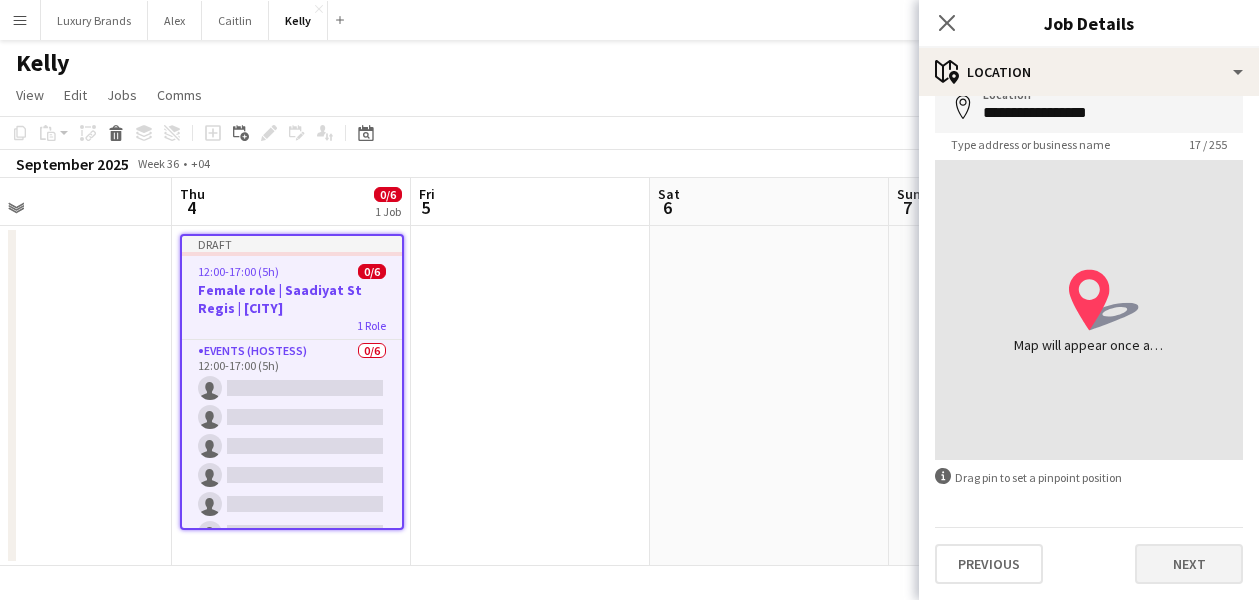 scroll, scrollTop: 0, scrollLeft: 0, axis: both 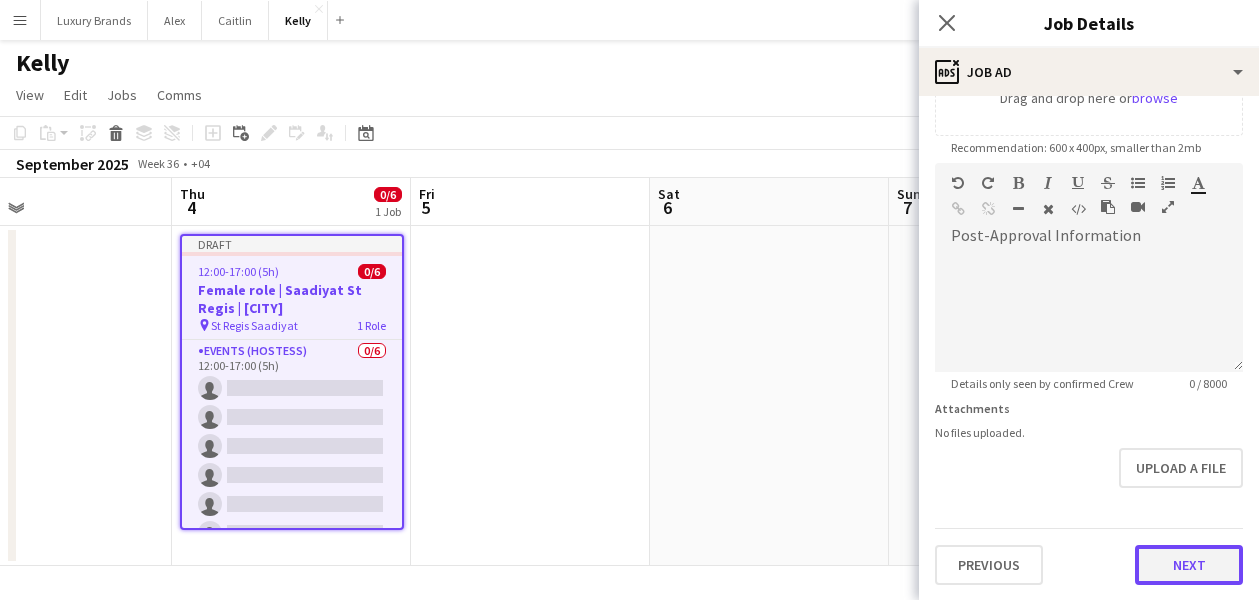 click on "Next" at bounding box center (1189, 565) 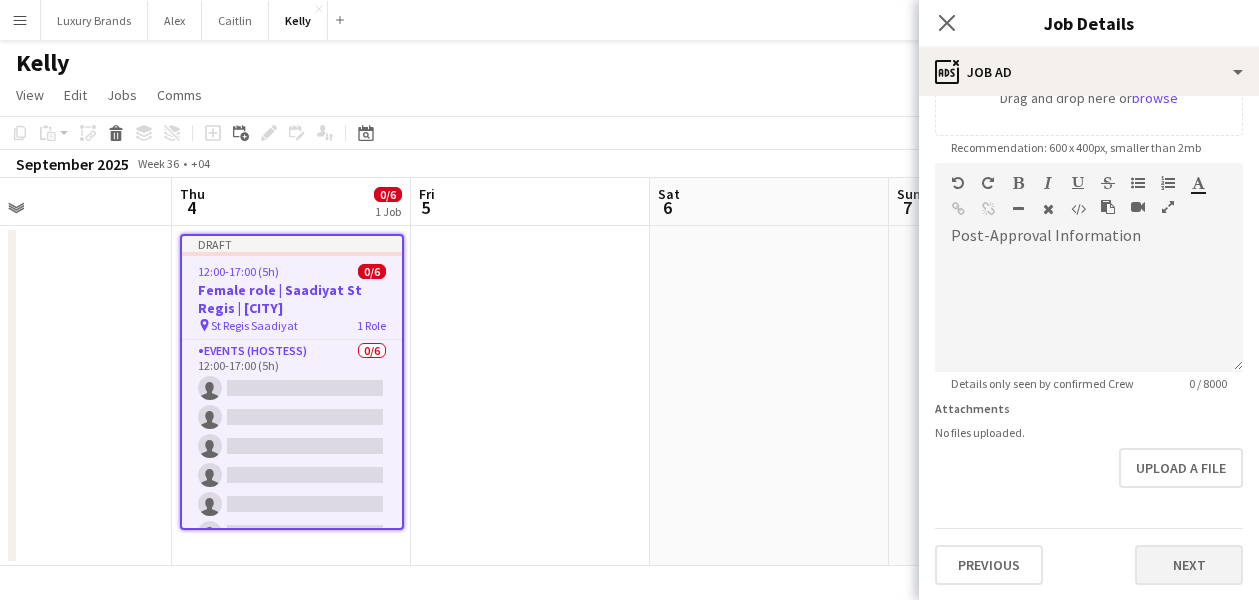 scroll, scrollTop: 0, scrollLeft: 0, axis: both 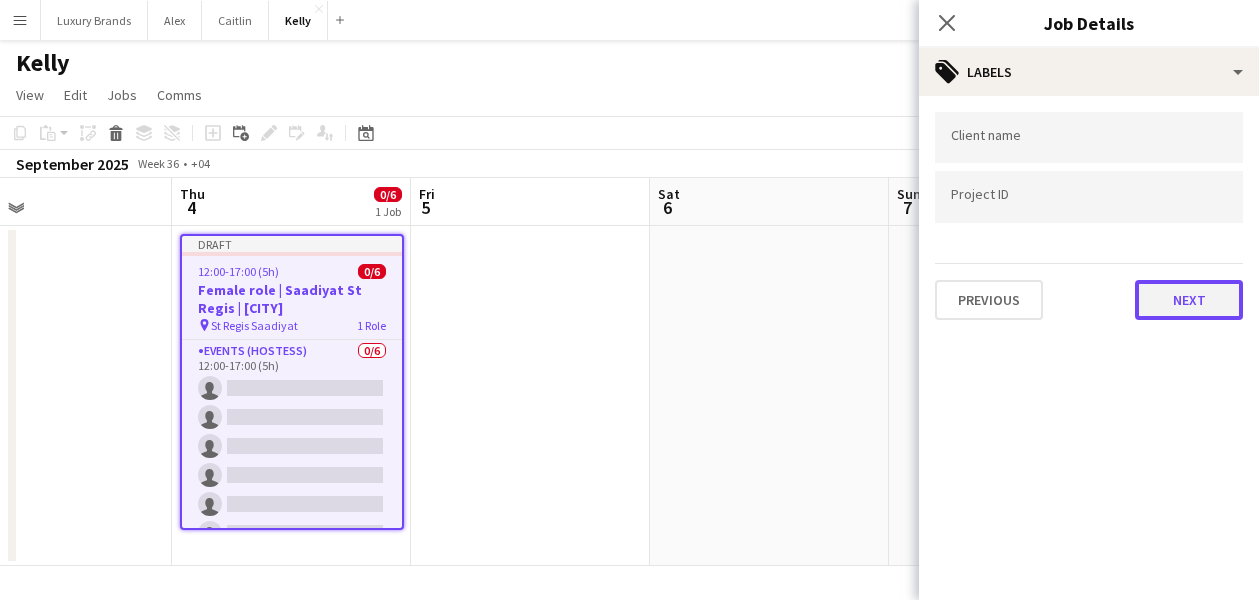 click on "Next" at bounding box center [1189, 300] 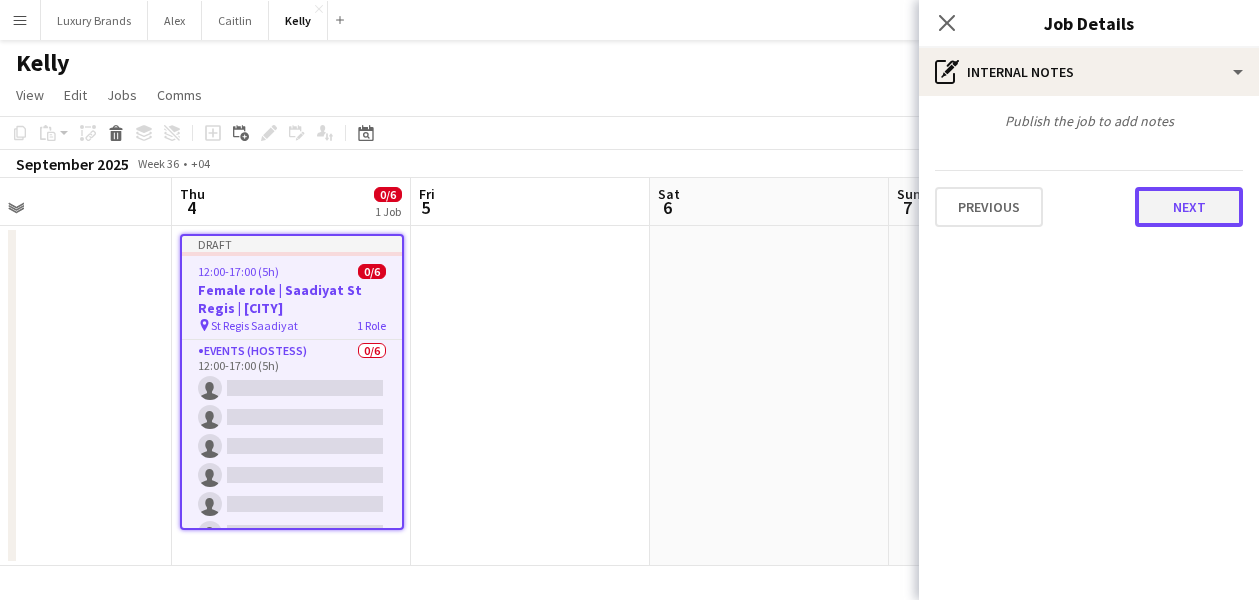 click on "Next" at bounding box center [1189, 207] 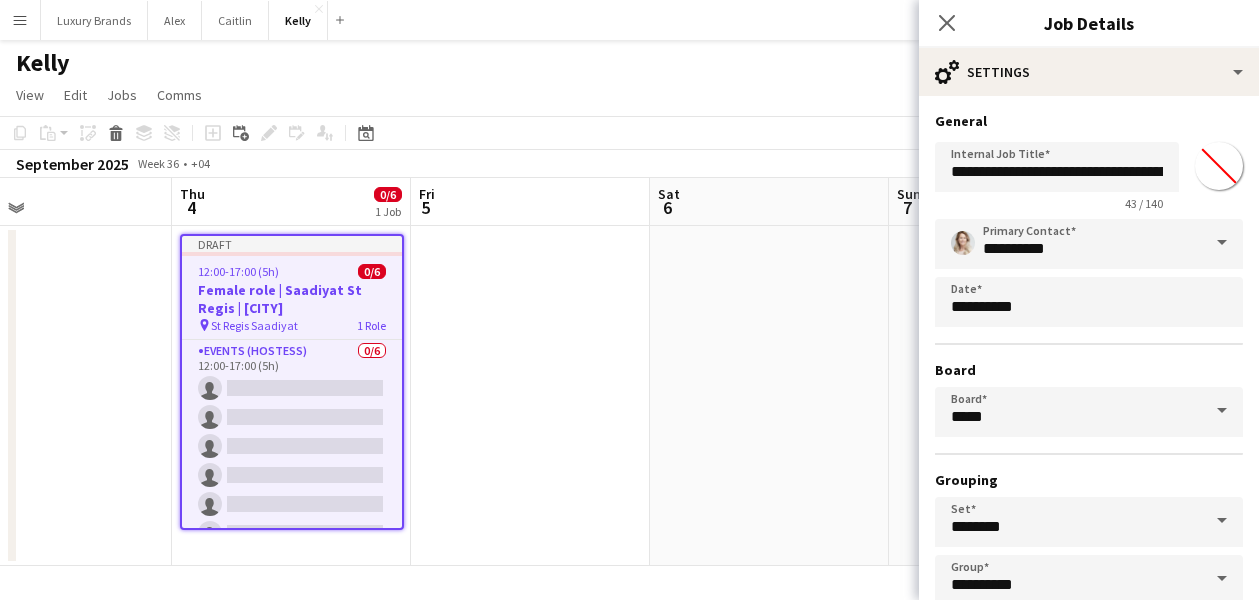 scroll, scrollTop: 118, scrollLeft: 0, axis: vertical 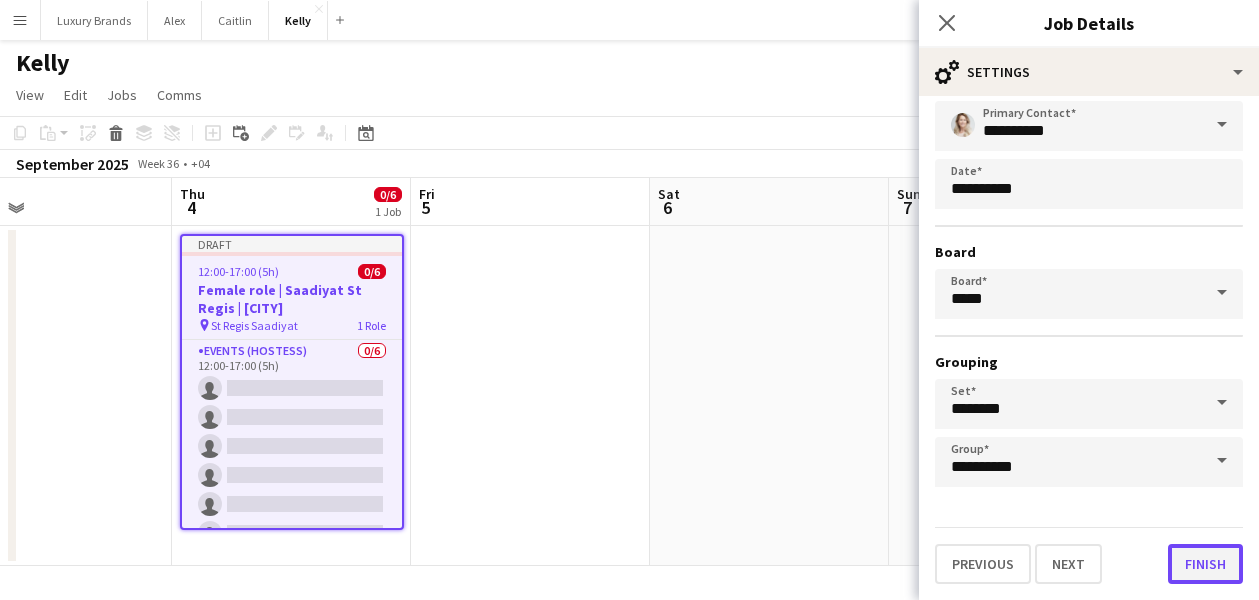 click on "Finish" at bounding box center (1205, 564) 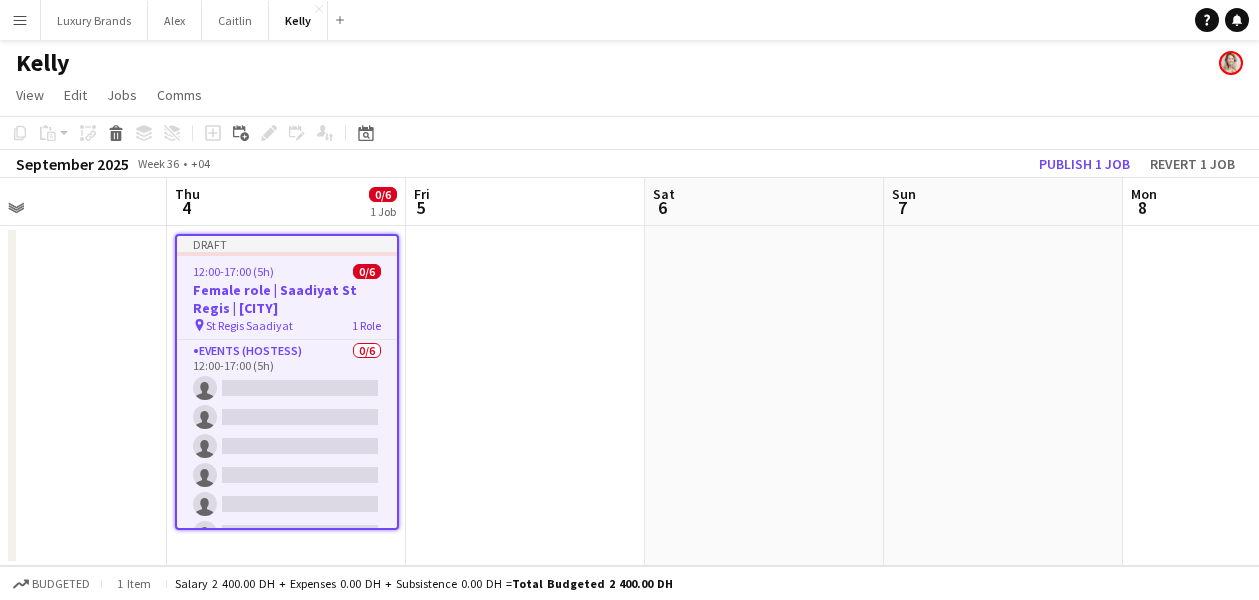 scroll, scrollTop: 0, scrollLeft: 805, axis: horizontal 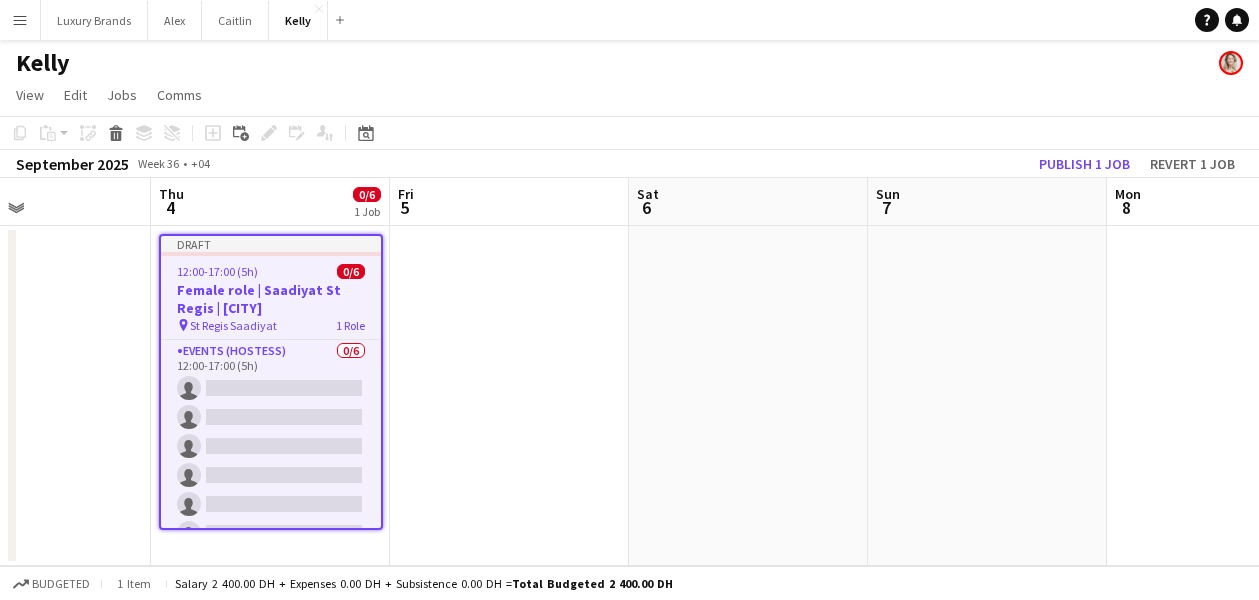 drag, startPoint x: 1138, startPoint y: 335, endPoint x: 1122, endPoint y: 330, distance: 16.763054 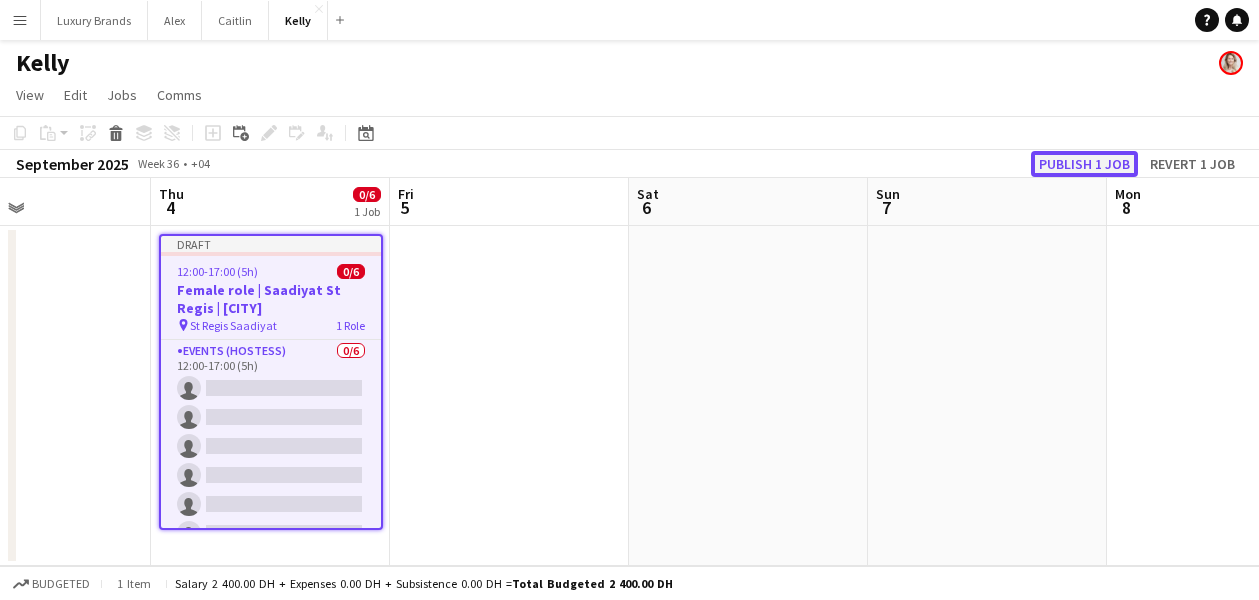 click on "Publish 1 job" 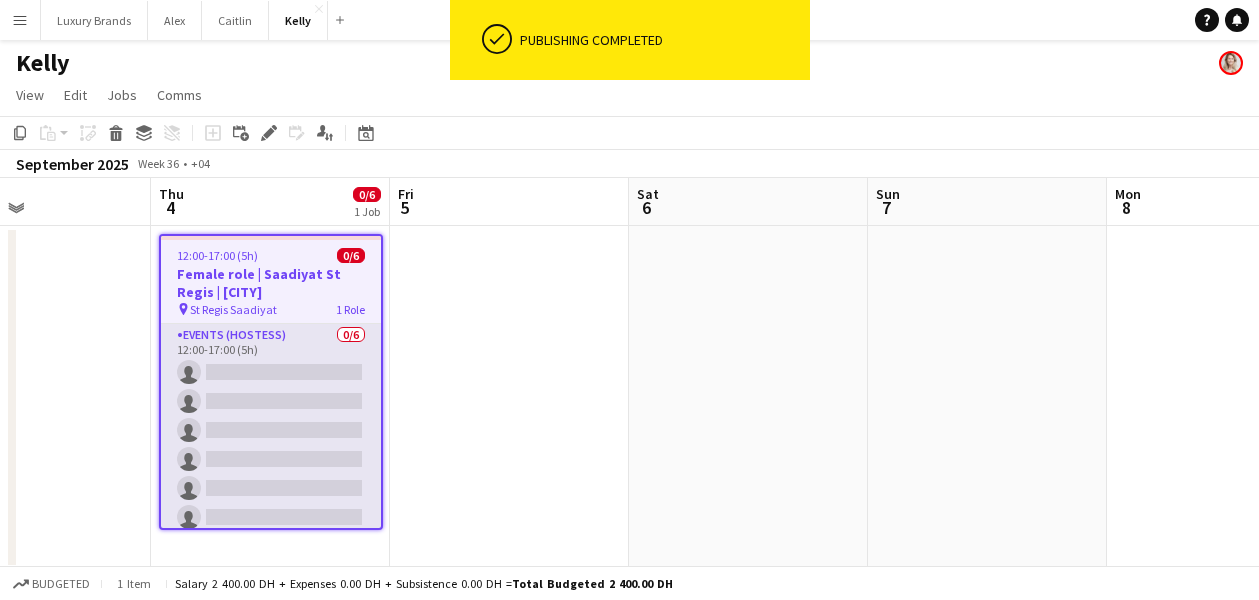 click on "Events (Hostess)   0/6   12:00-17:00 (5h)
single-neutral-actions
single-neutral-actions
single-neutral-actions
single-neutral-actions
single-neutral-actions
single-neutral-actions" at bounding box center [271, 430] 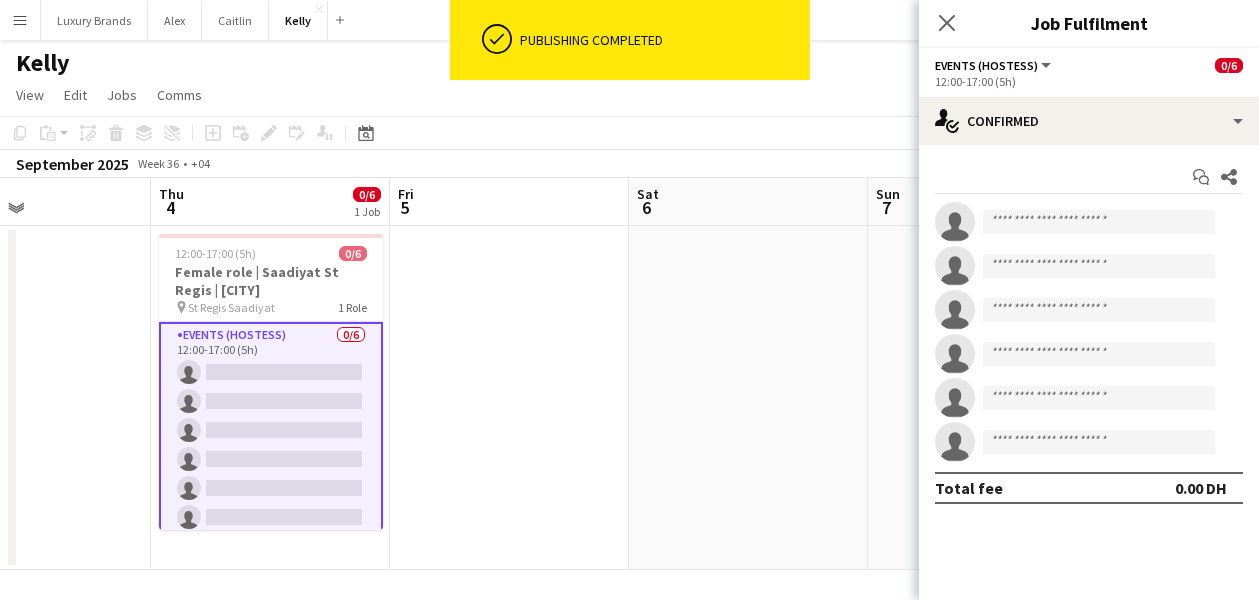 click on "Start chat
Share
single-neutral-actions
single-neutral-actions
single-neutral-actions
single-neutral-actions
single-neutral-actions
single-neutral-actions
Total fee   0.00 DH" at bounding box center [1089, 332] 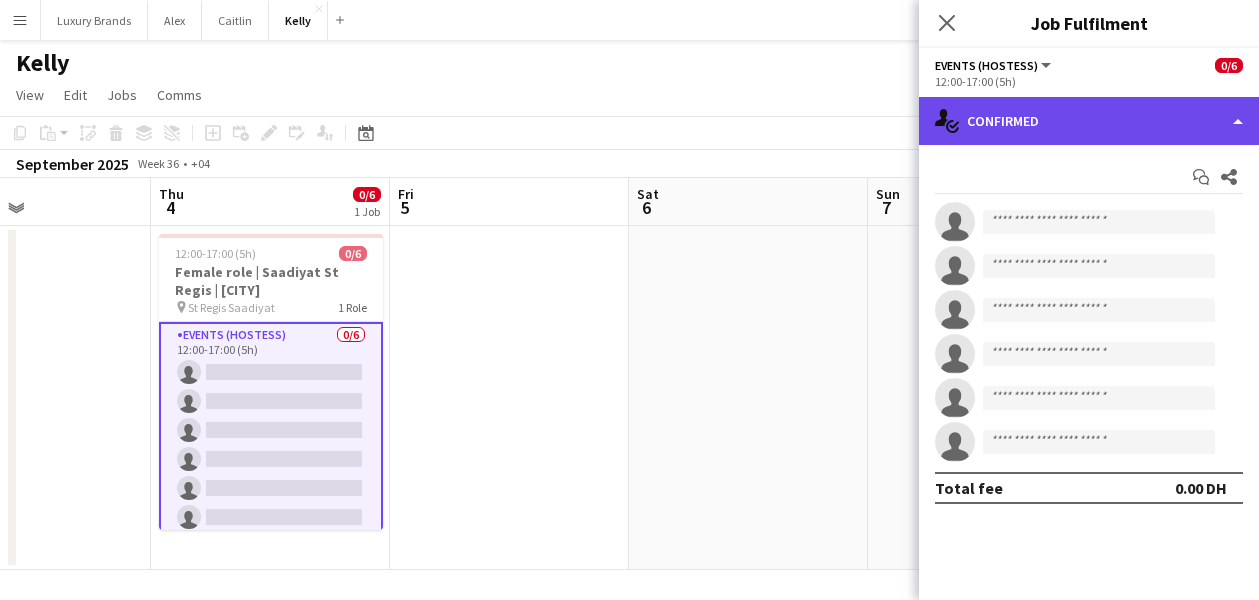 click on "single-neutral-actions-check-2
Confirmed" 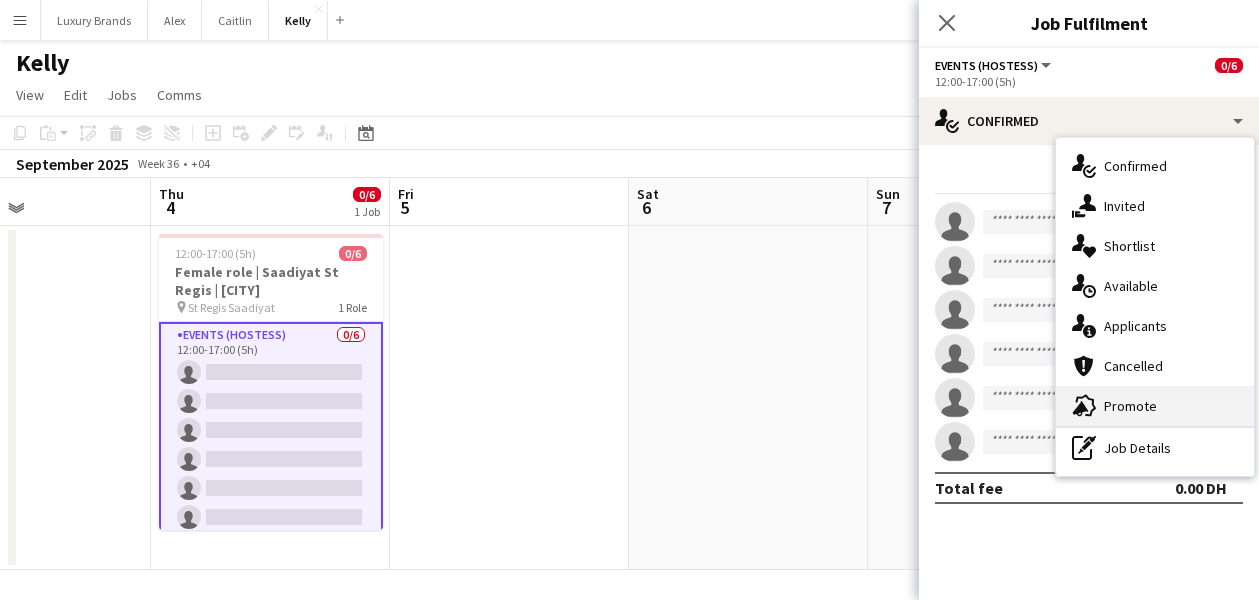 click on "advertising-megaphone
Promote" at bounding box center [1155, 406] 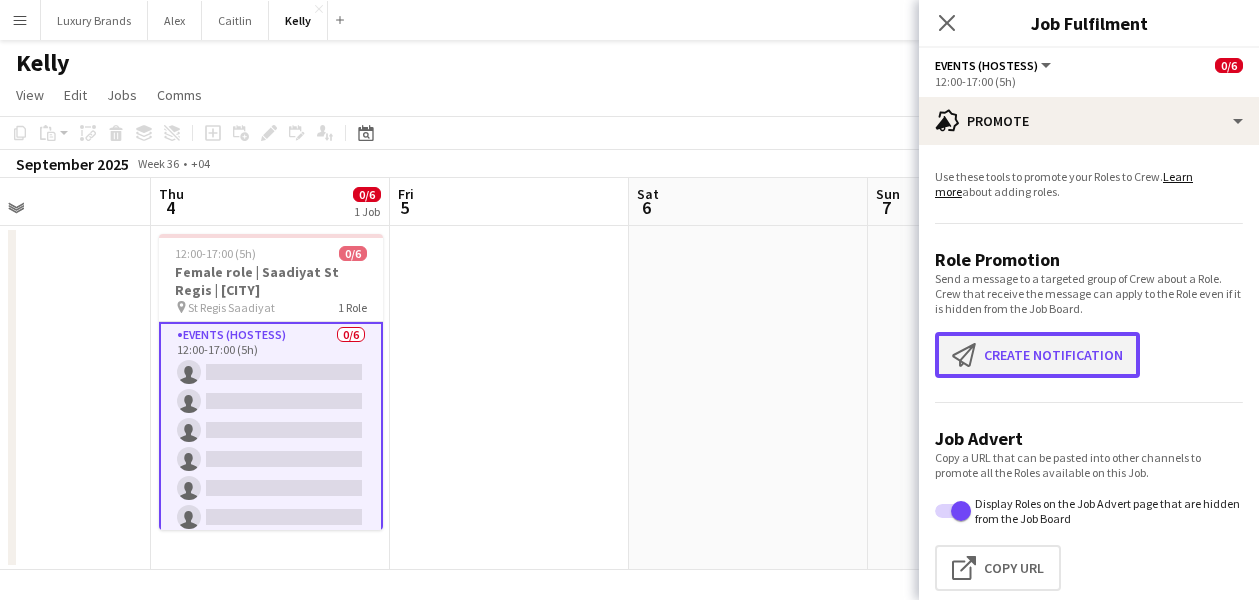 click on "Create notification
Create notification" at bounding box center [1037, 355] 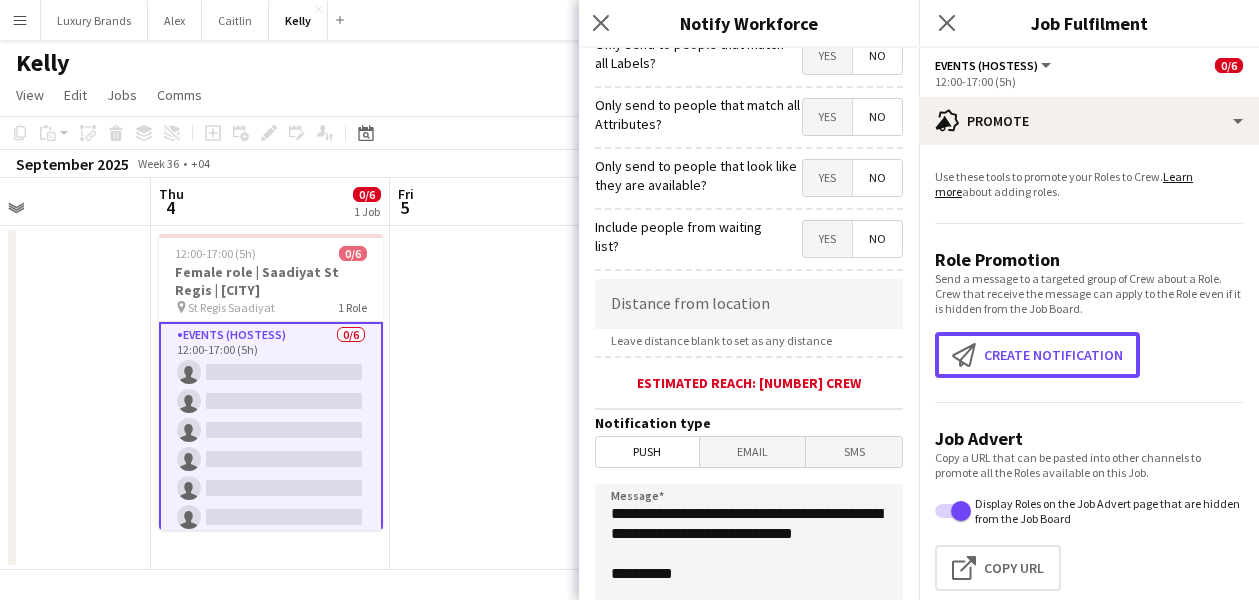 scroll, scrollTop: 505, scrollLeft: 0, axis: vertical 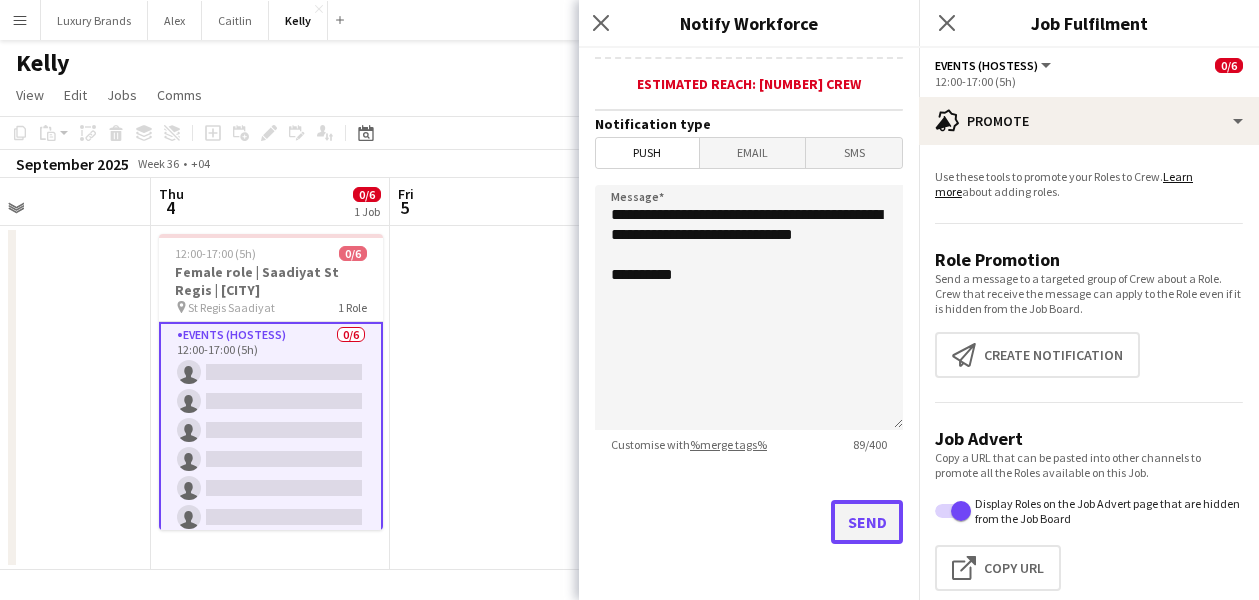 click on "Send" 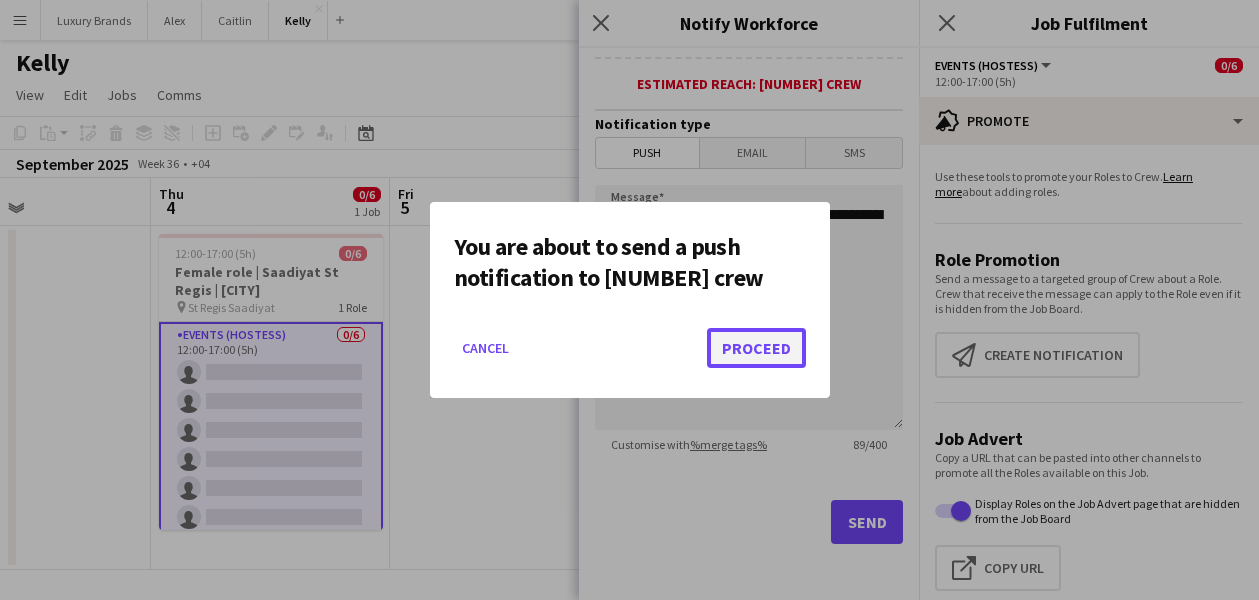 click on "Proceed" 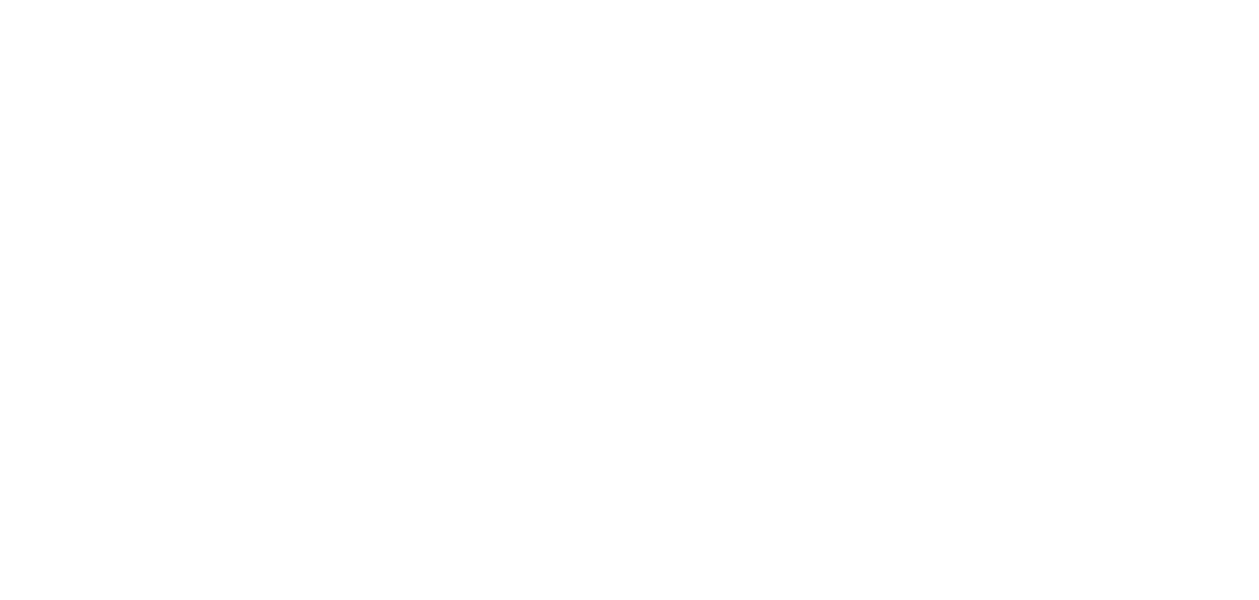 scroll, scrollTop: 0, scrollLeft: 0, axis: both 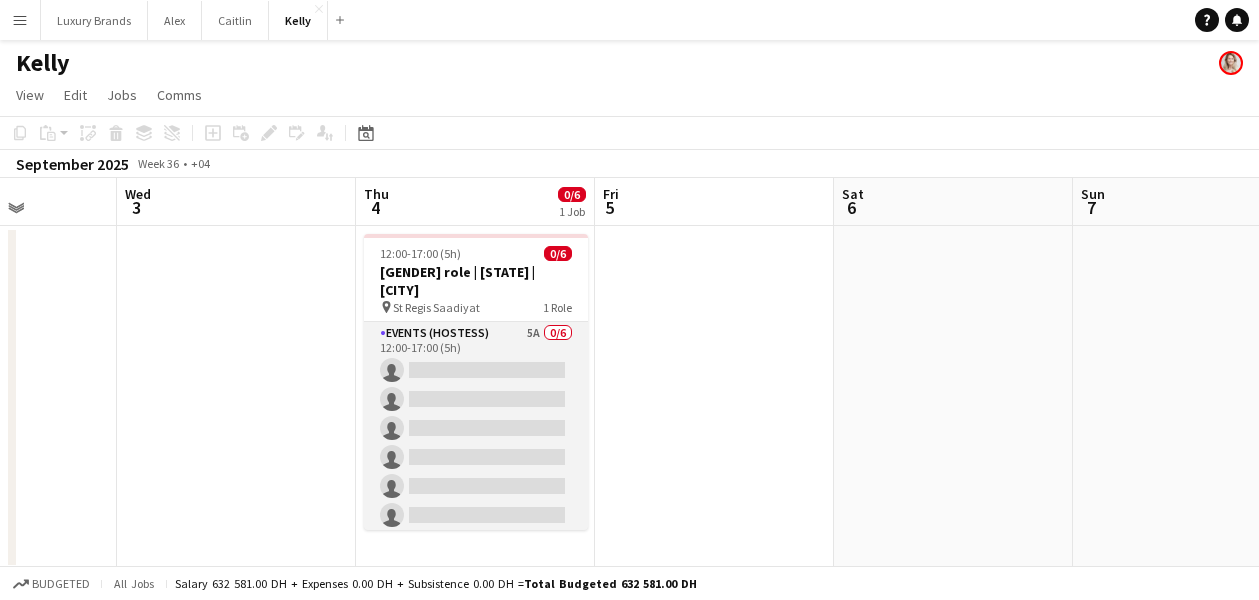click on "Events (Hostess)   5A   0/6   12:00-17:00 (5h)
single-neutral-actions
single-neutral-actions
single-neutral-actions
single-neutral-actions
single-neutral-actions
single-neutral-actions" at bounding box center [476, 428] 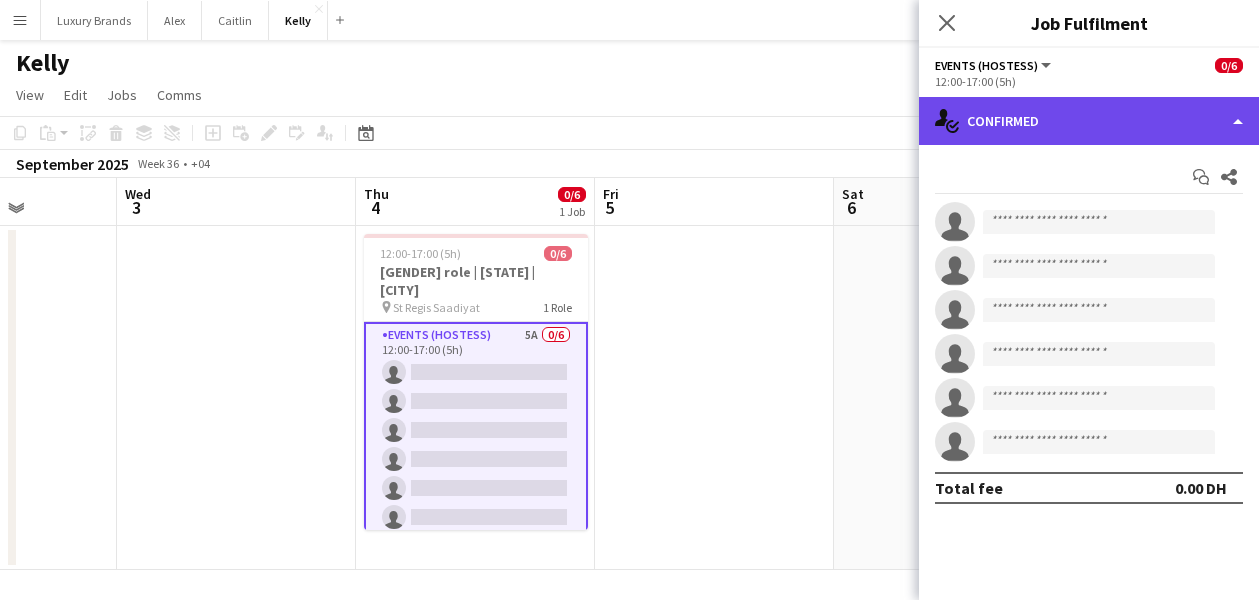 click on "single-neutral-actions-check-2
Confirmed" 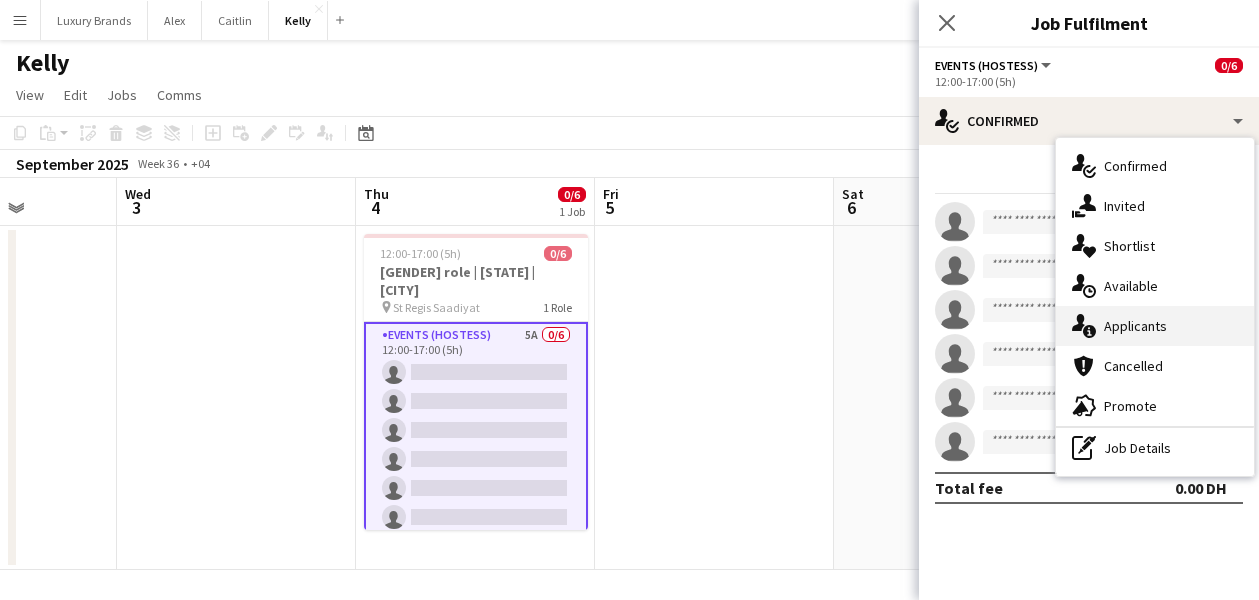 click on "single-neutral-actions-information
Applicants" at bounding box center (1155, 326) 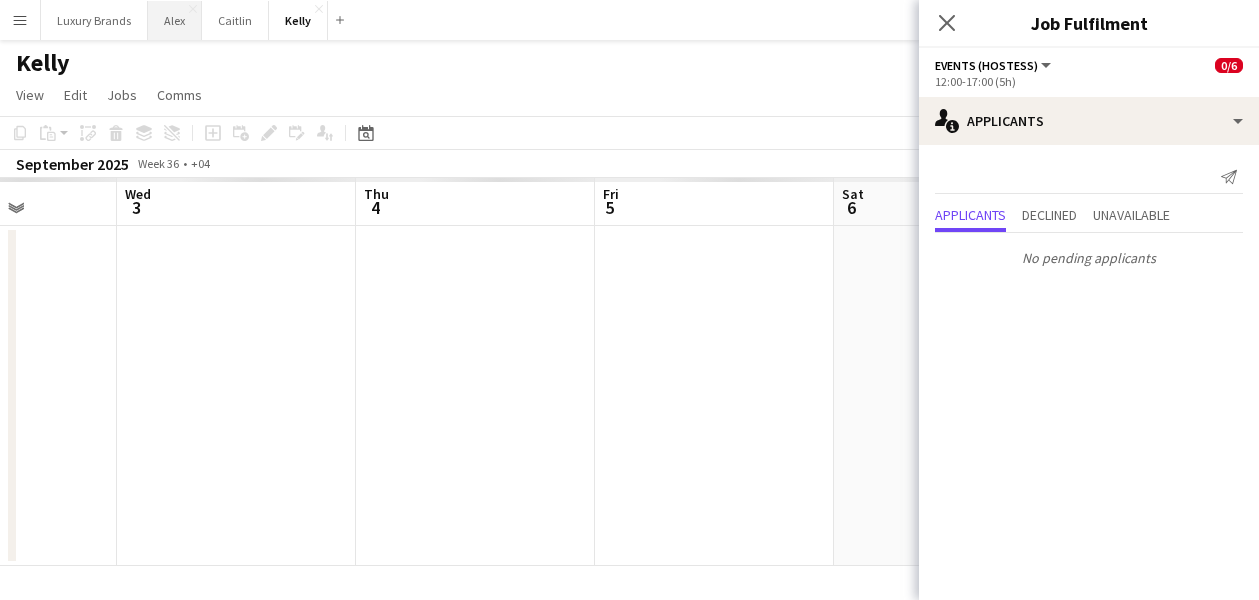 scroll, scrollTop: 0, scrollLeft: 0, axis: both 